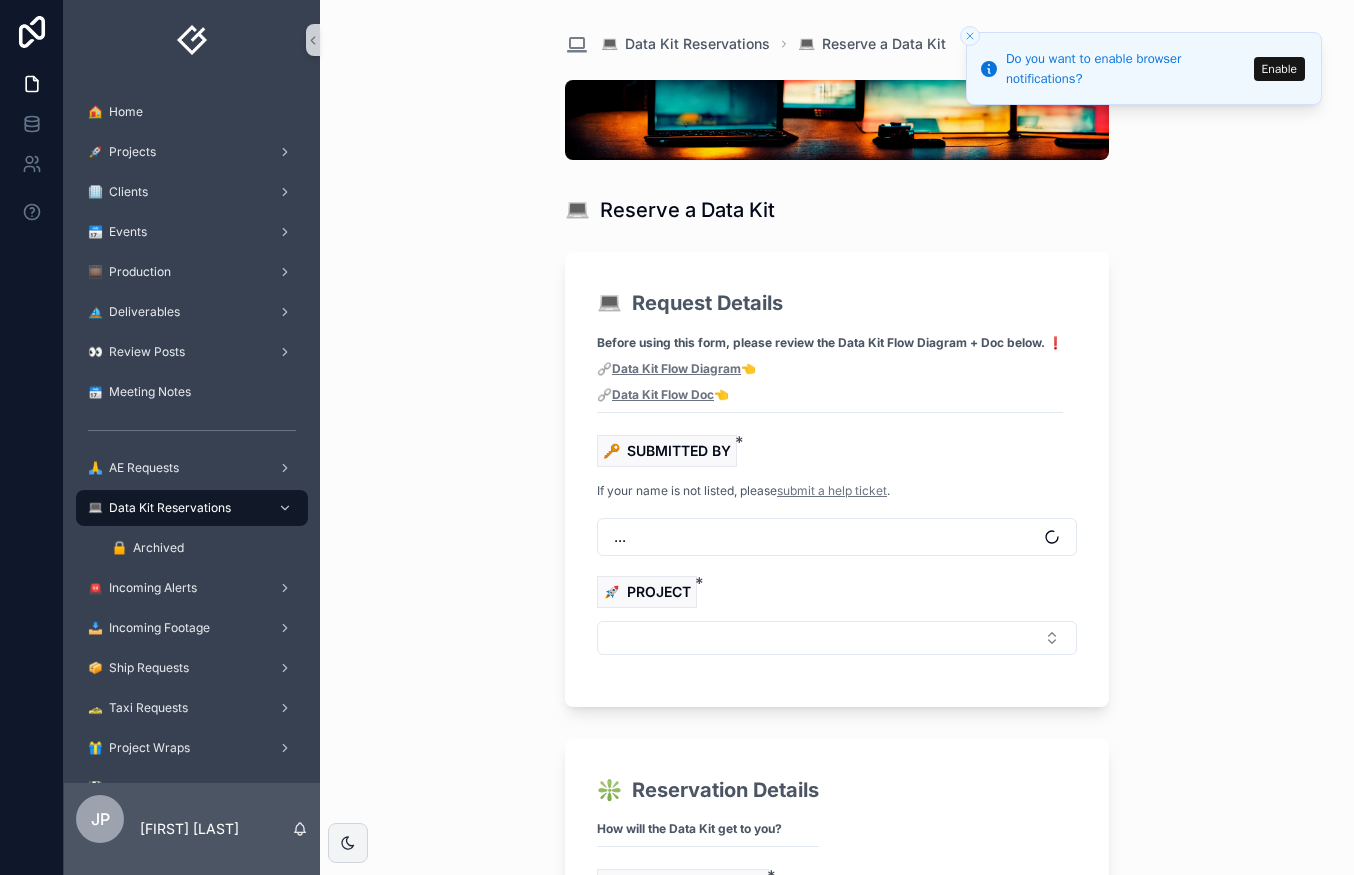 scroll, scrollTop: 0, scrollLeft: 0, axis: both 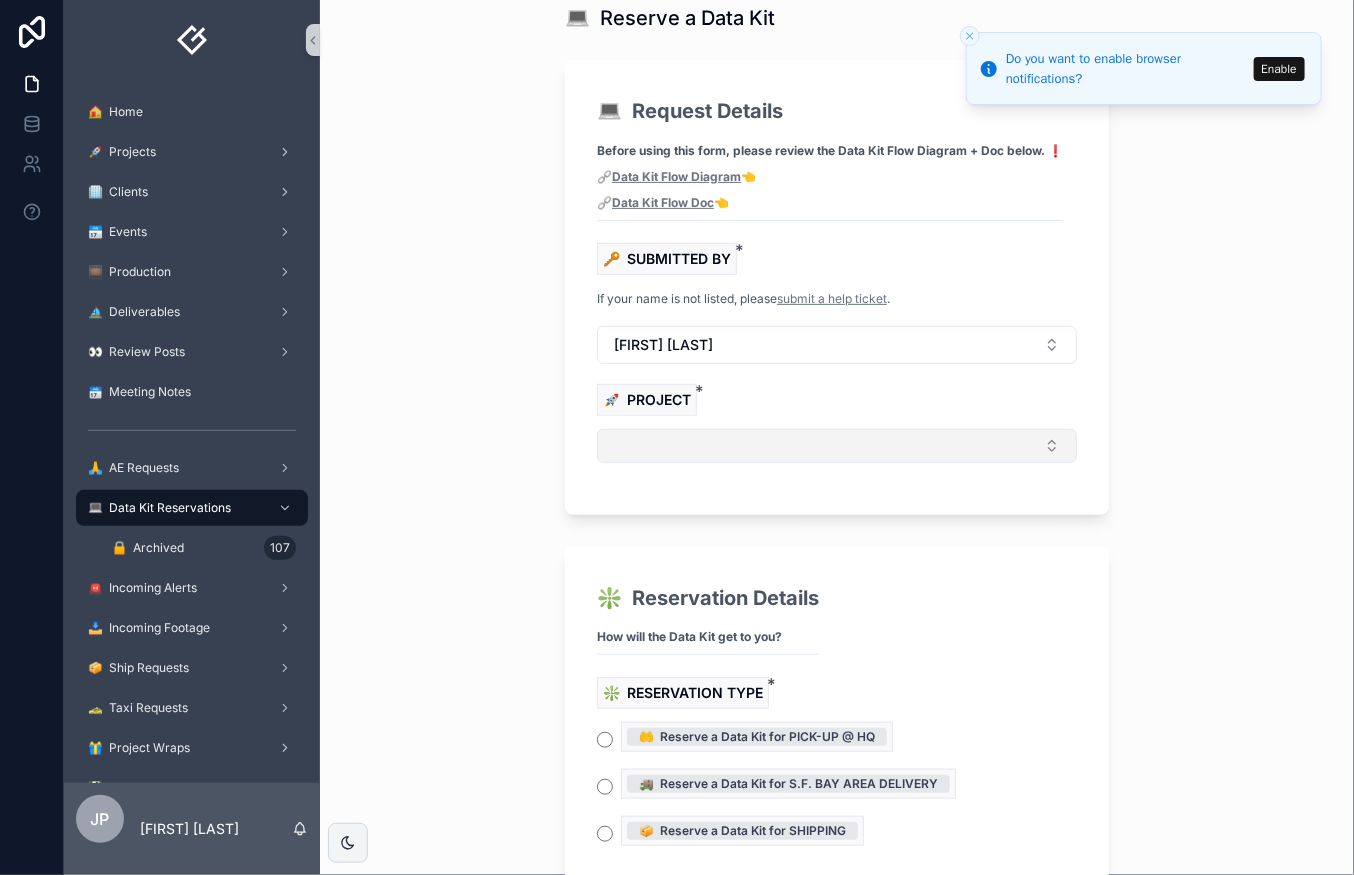drag, startPoint x: 644, startPoint y: 667, endPoint x: 681, endPoint y: 437, distance: 232.95708 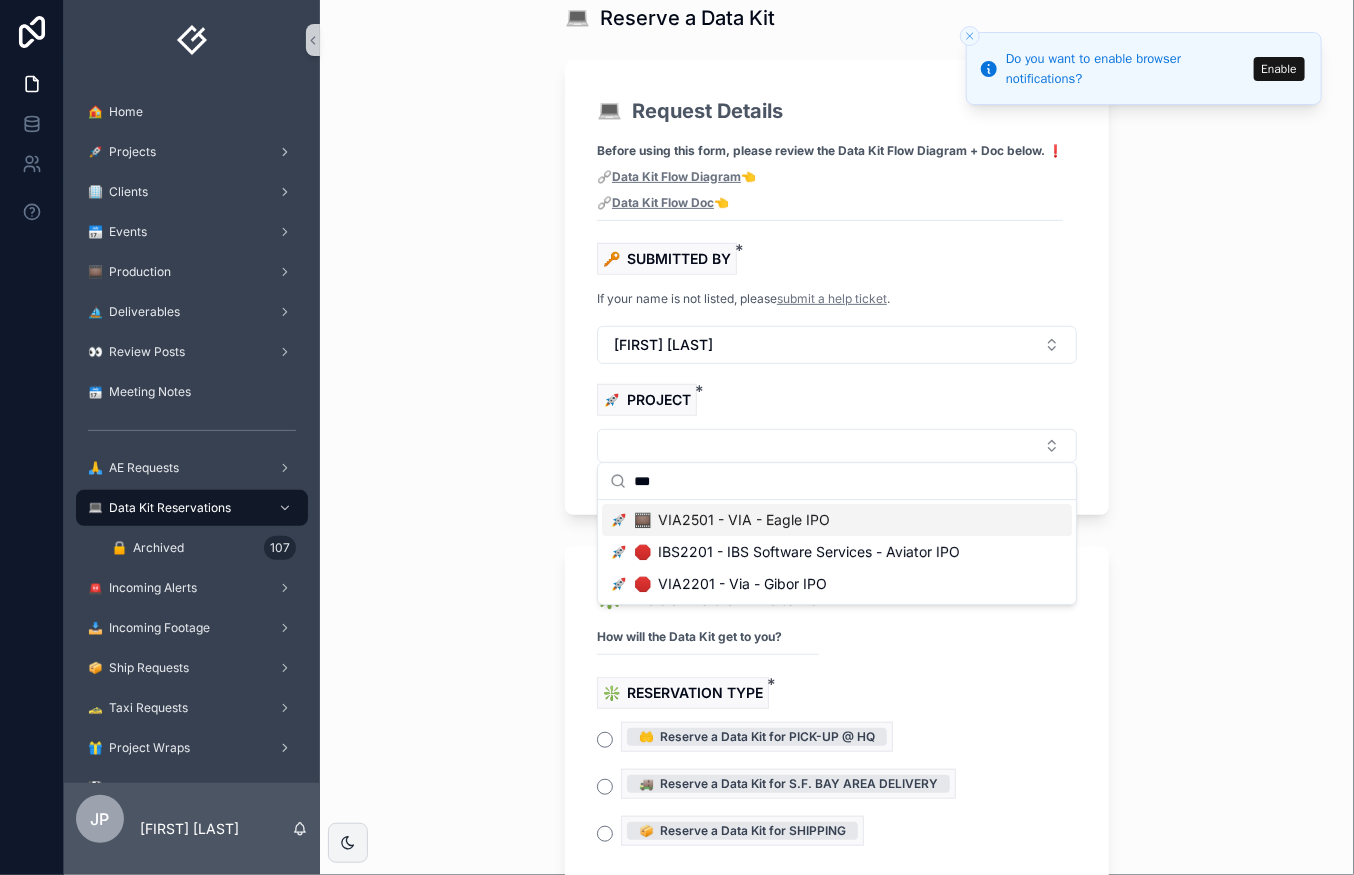 type on "***" 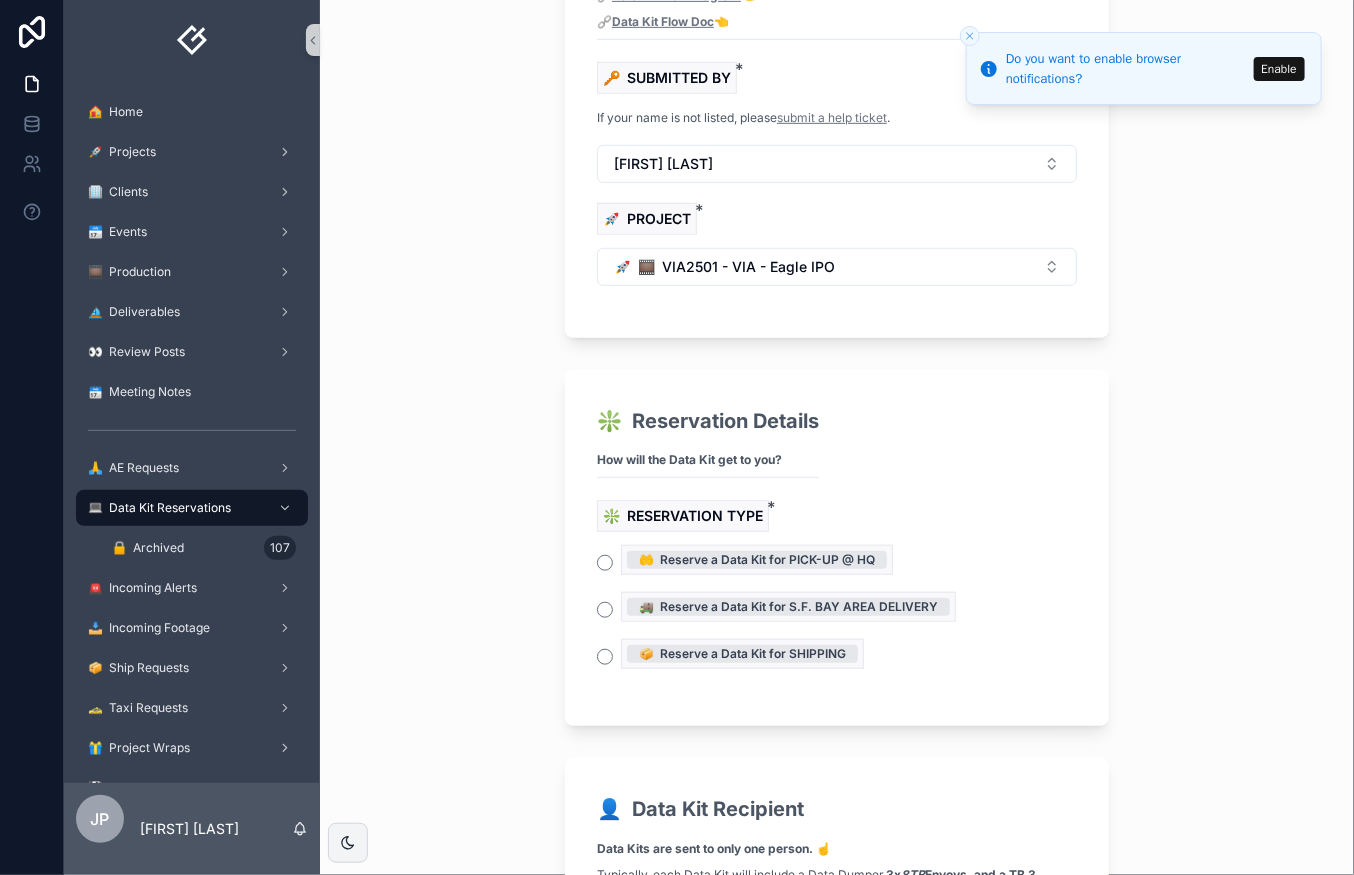 scroll, scrollTop: 416, scrollLeft: 0, axis: vertical 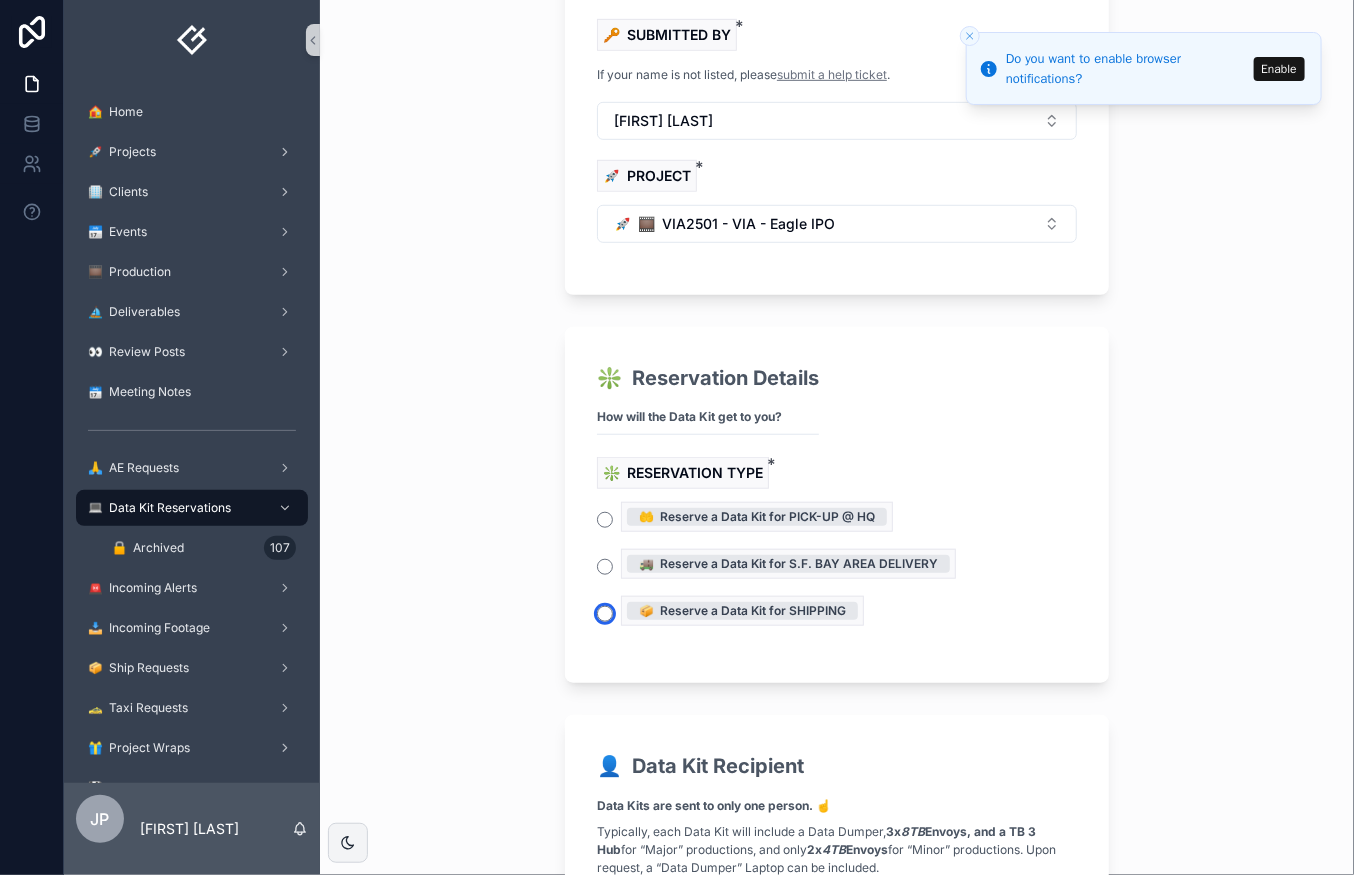 click on "📦 Reserve a Data Kit for SHIPPING" at bounding box center (605, 614) 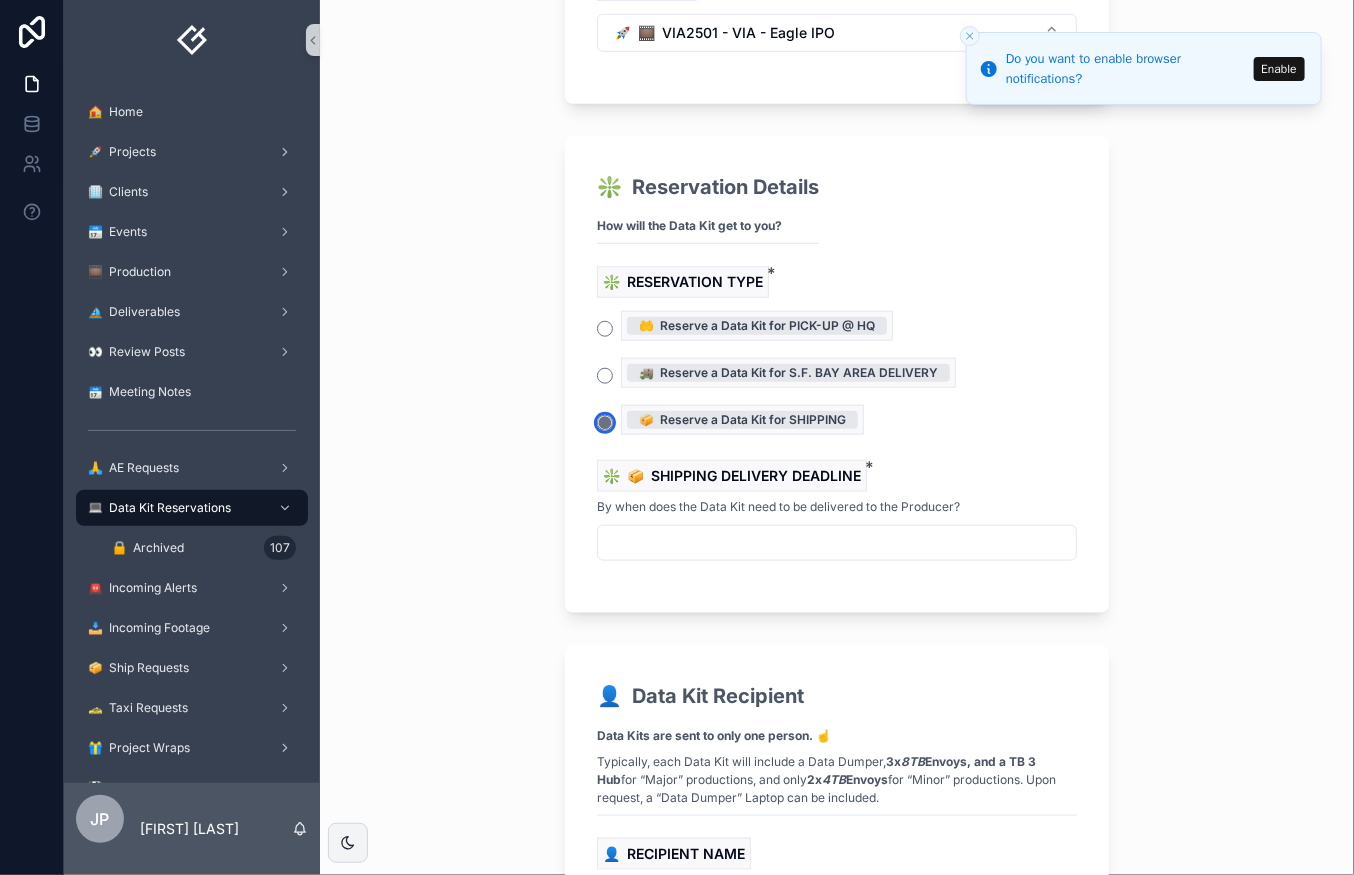 scroll, scrollTop: 610, scrollLeft: 0, axis: vertical 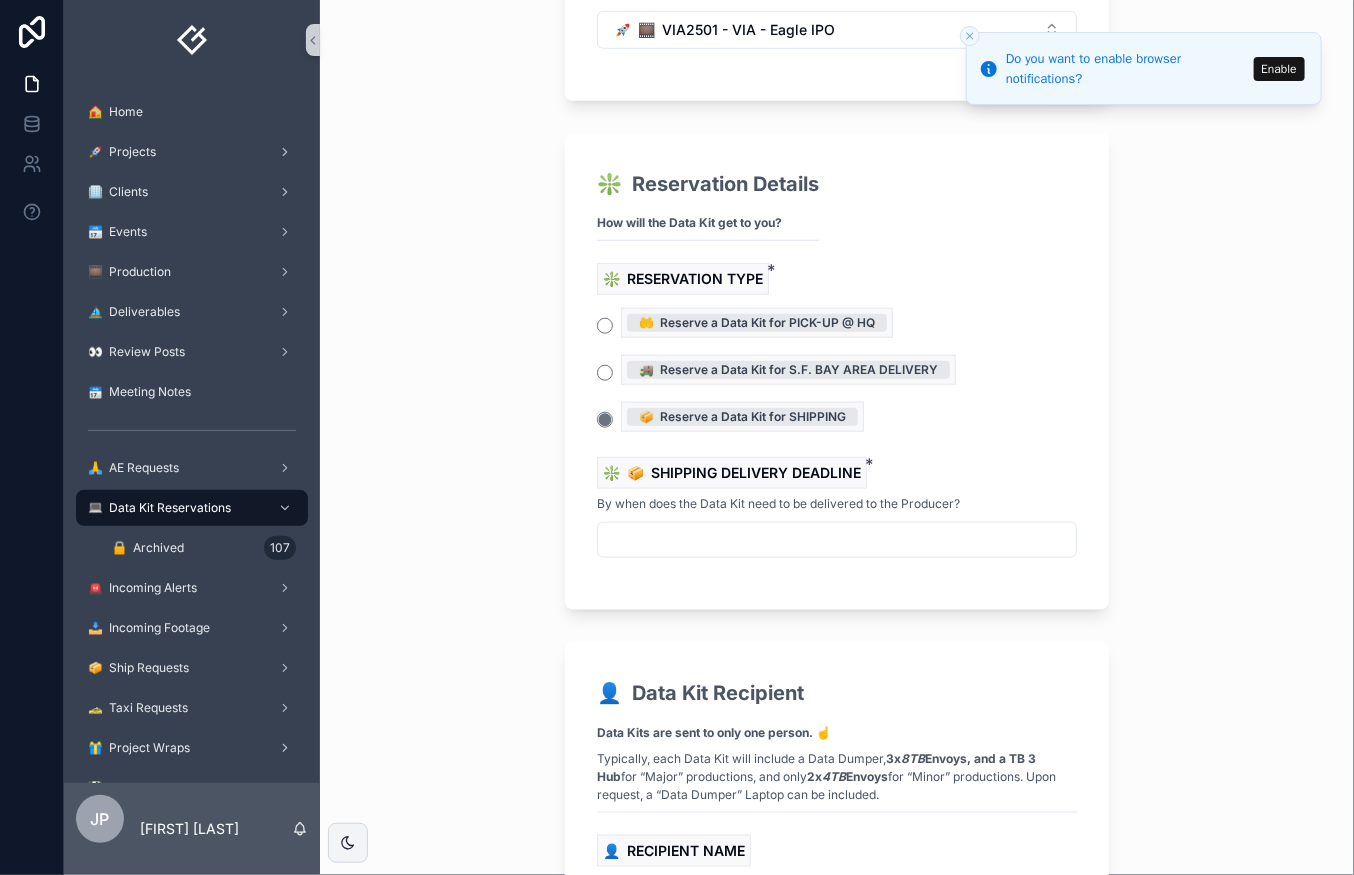 click at bounding box center [837, 540] 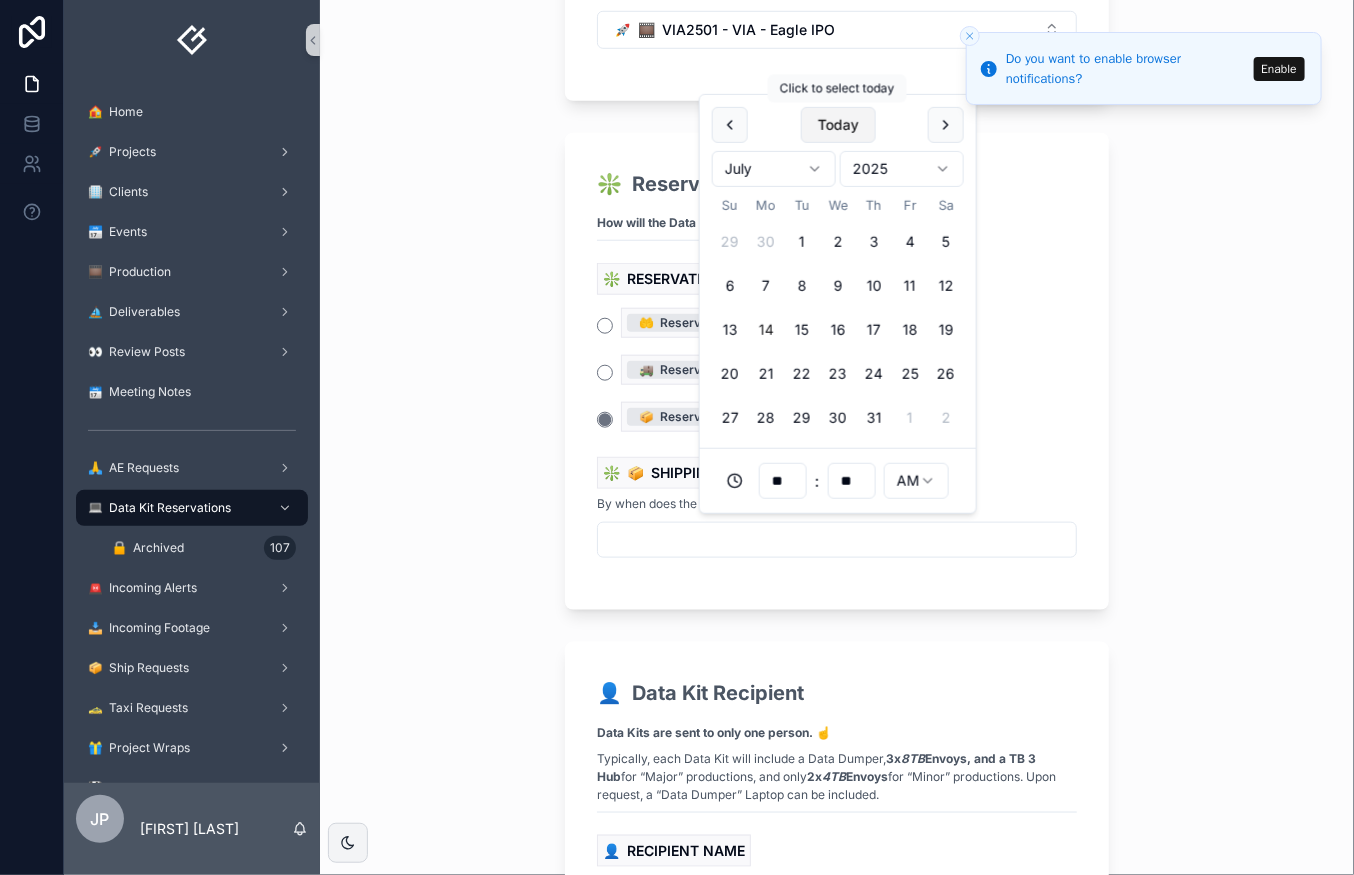 click on "Today" at bounding box center (837, 125) 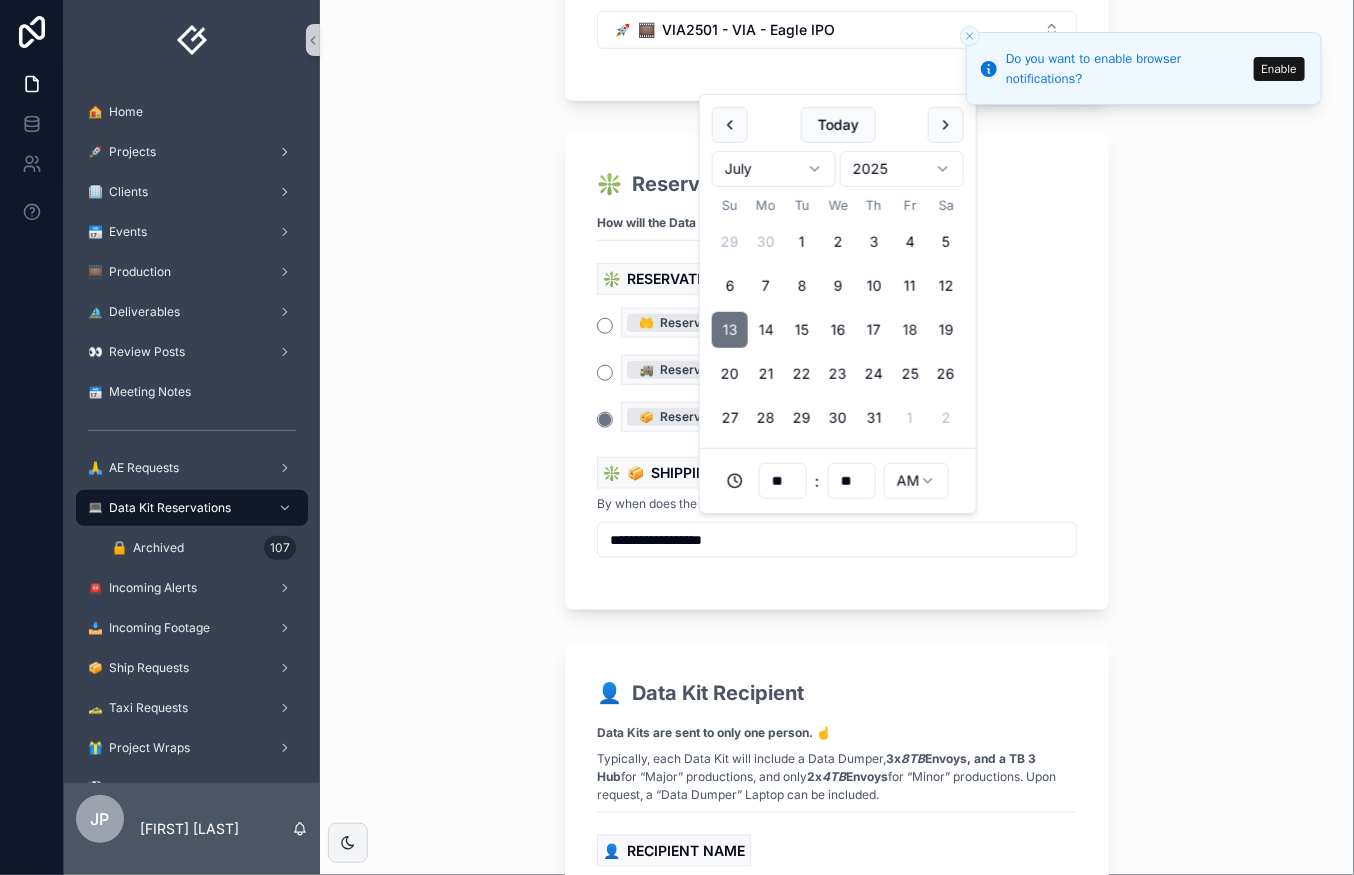 click on "18" at bounding box center (910, 330) 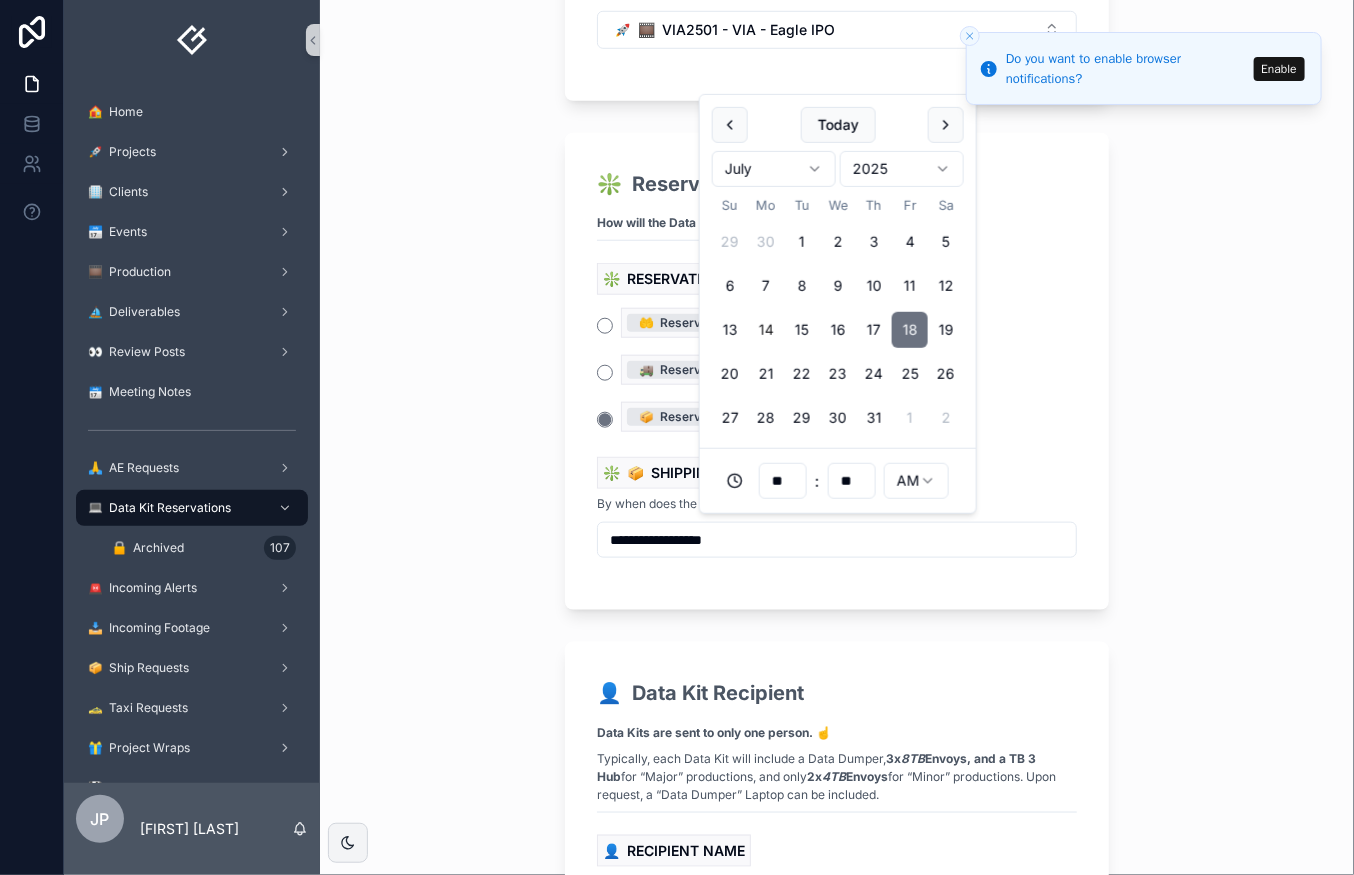 click on "Do you want to enable browser notifications? Enable 🏠️ Home 🚀 Projects 🏢 Clients 📅 Events 🎞 Production ⛵ Deliverables 👀 Review Posts 🗓 Meeting Notes 🙏 AE Requests 💻 Data Kit Reservations 🔒 Archived 107 🚨 Incoming Alerts 📥 Incoming Footage 📦 Ship Requests 🚕 Taxi Requests 🎁 Project Wraps 💾 Hard Drives 🖨 Hardware 🎬 Slates 🔶 G+M Staff 👤 Rolodex ✋ Staffing 🆘 Help Desk 👔 Contacts JP Jackie Perez 💻 Data Kit Reservations 💻 Reserve a Data Kit 💻 Reserve a Data Kit 💻 Request Details Before using this form, please review the Data Kit Flow Diagram + Doc below. ❗
🔗 Data Kit Flow Diagram 👈
🔗 Data Kit Flow Doc 👈
🔑 SUBMITTED BY * If your name is not listed, please submit a help ticket . Jackie Perez 🚀 PROJECT * 🚀 🎞 VIA2501 - VIA - Eagle IPO ❇️ Reservation Details How will the Data Kit get to you? * * 3x 8TB 2x *" at bounding box center (677, 437) 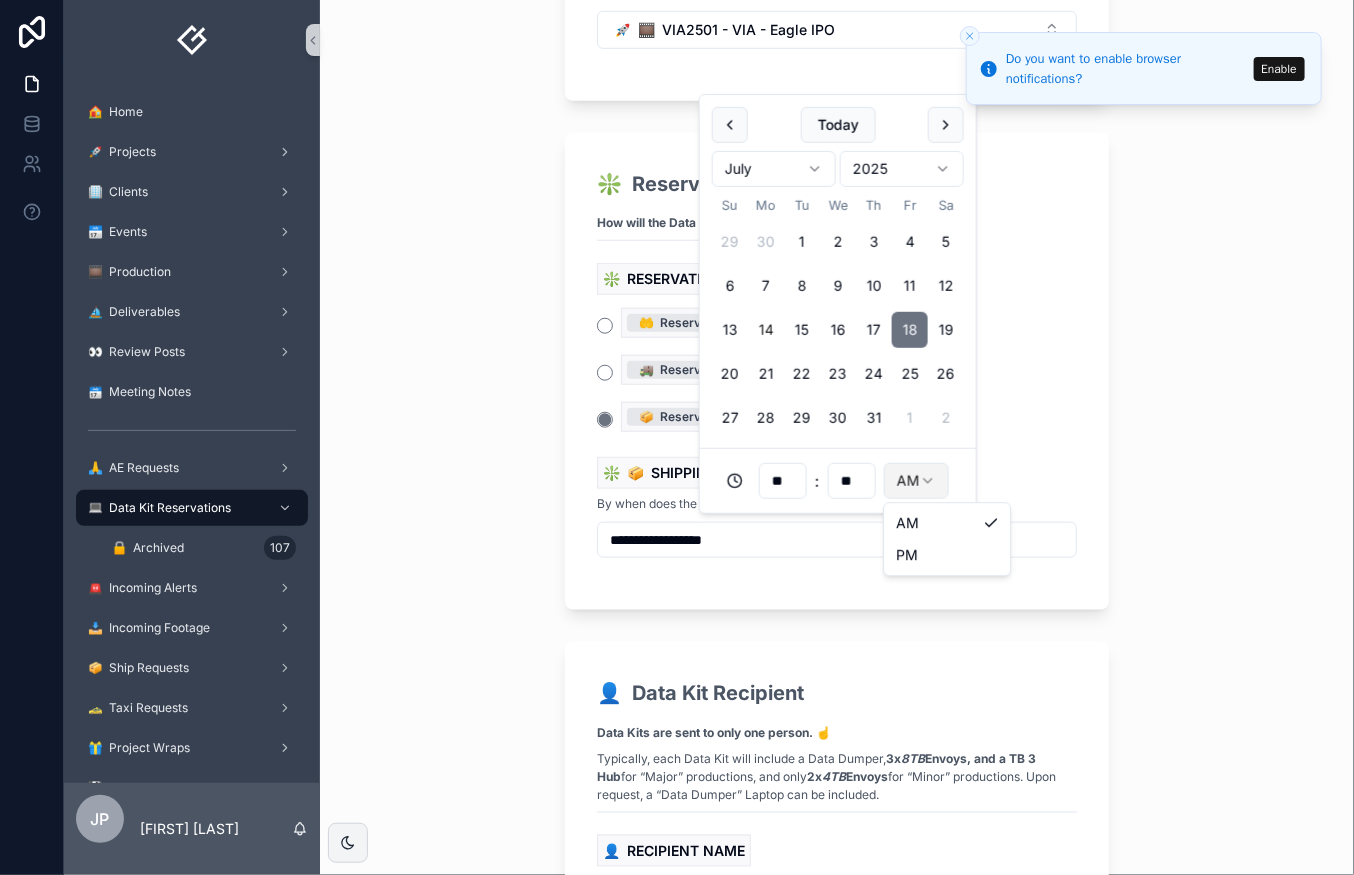 type on "**********" 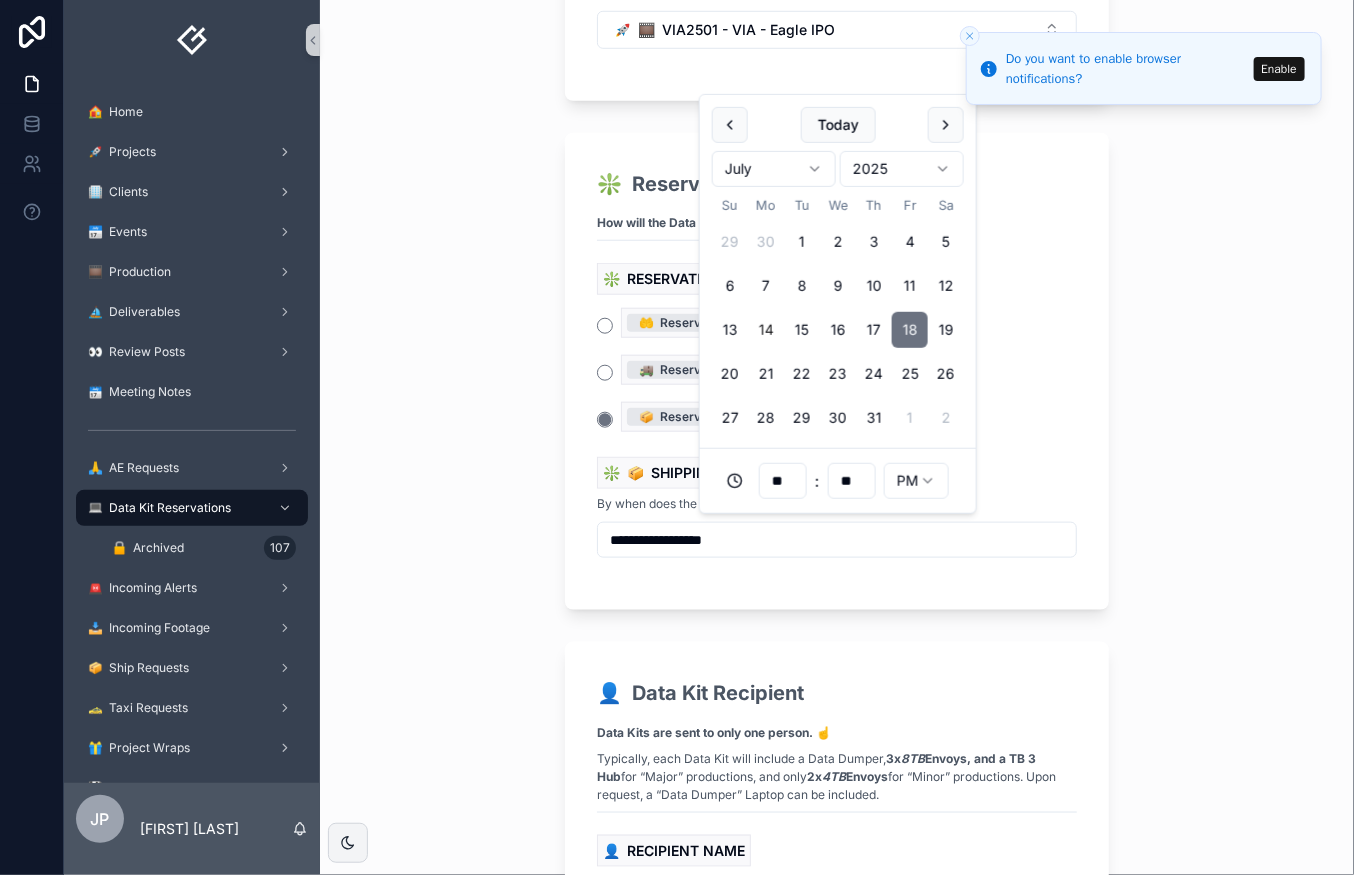 click on "**********" at bounding box center (837, 372) 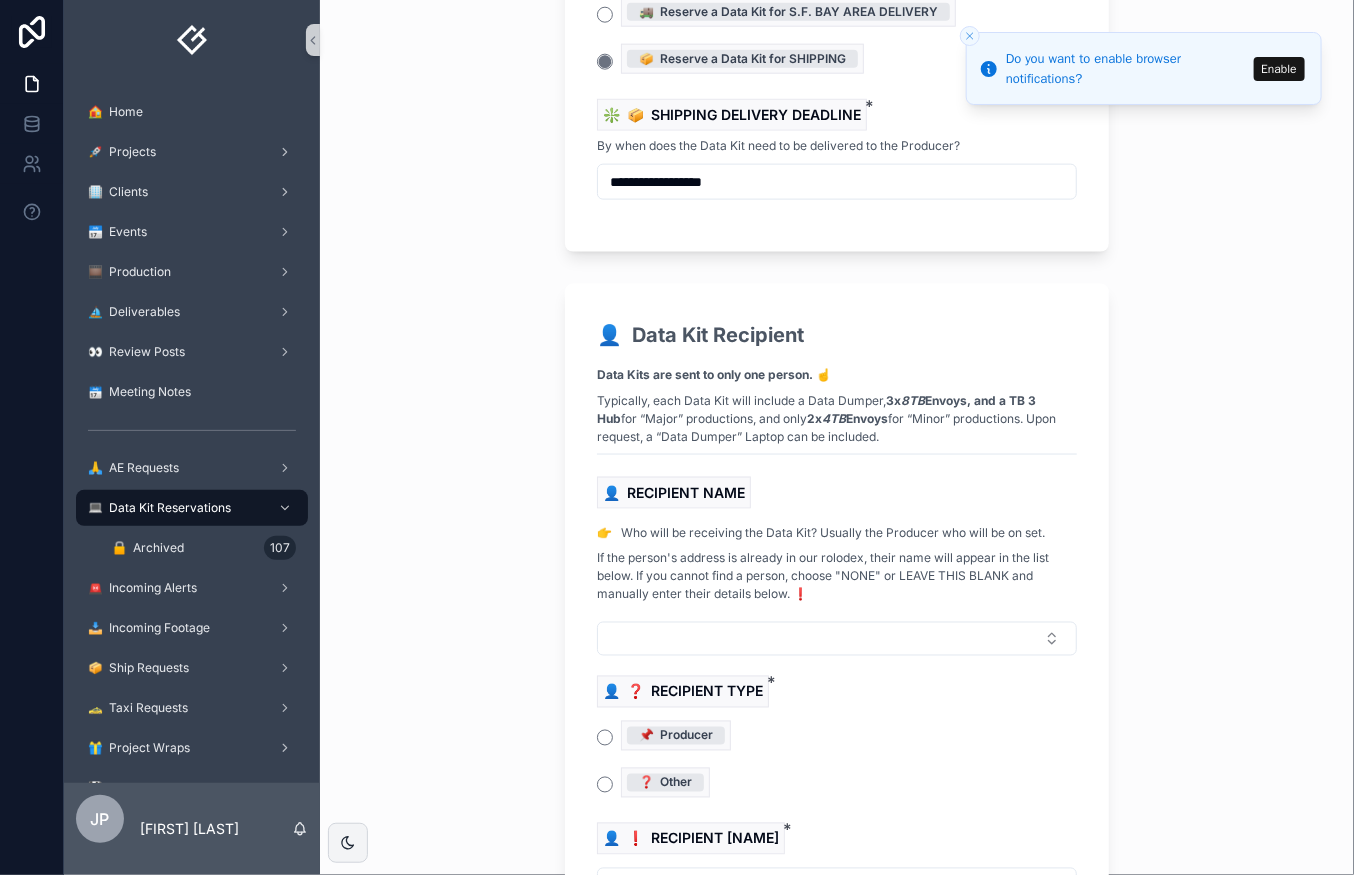 scroll, scrollTop: 986, scrollLeft: 0, axis: vertical 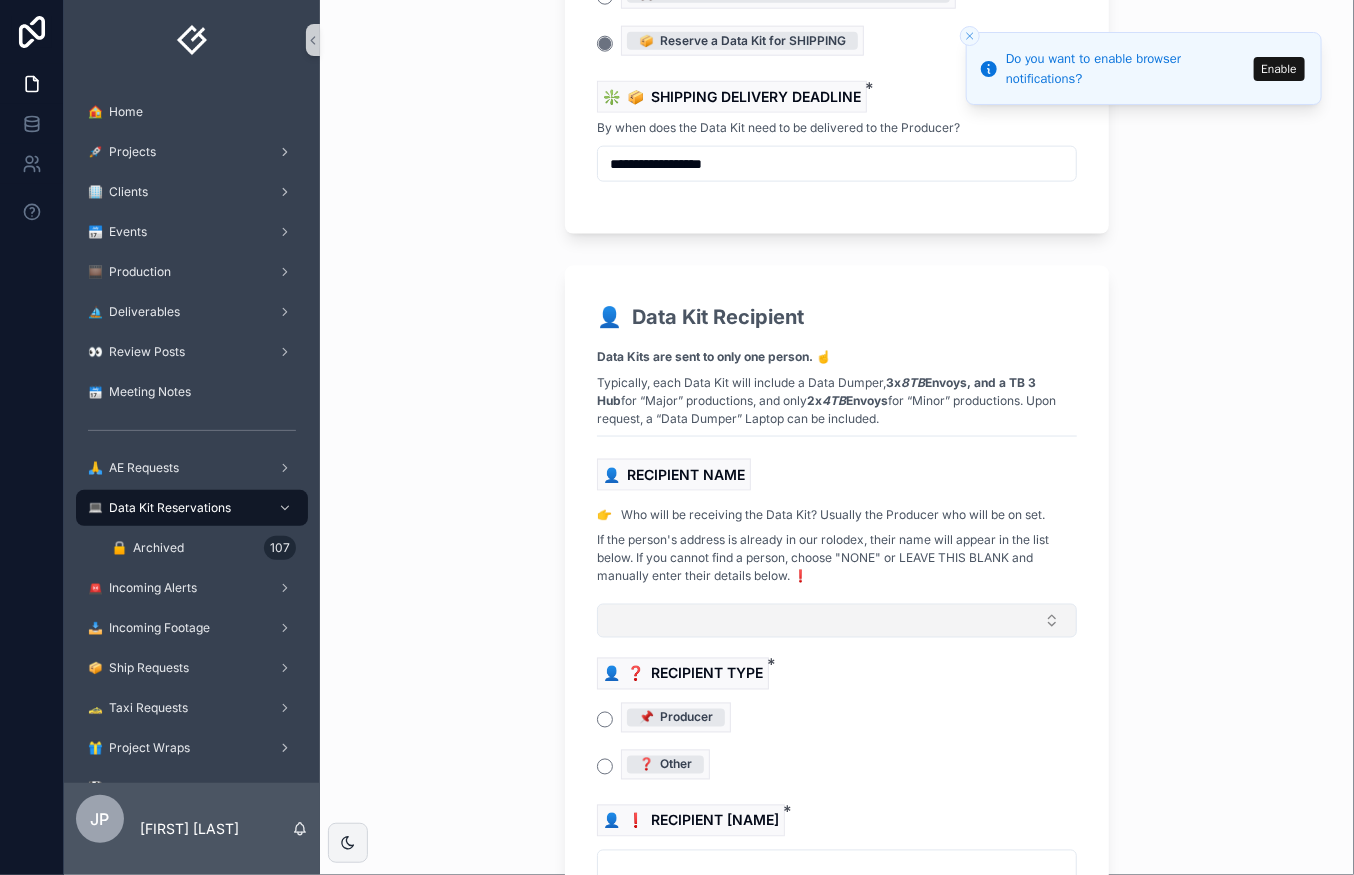 click at bounding box center [837, 621] 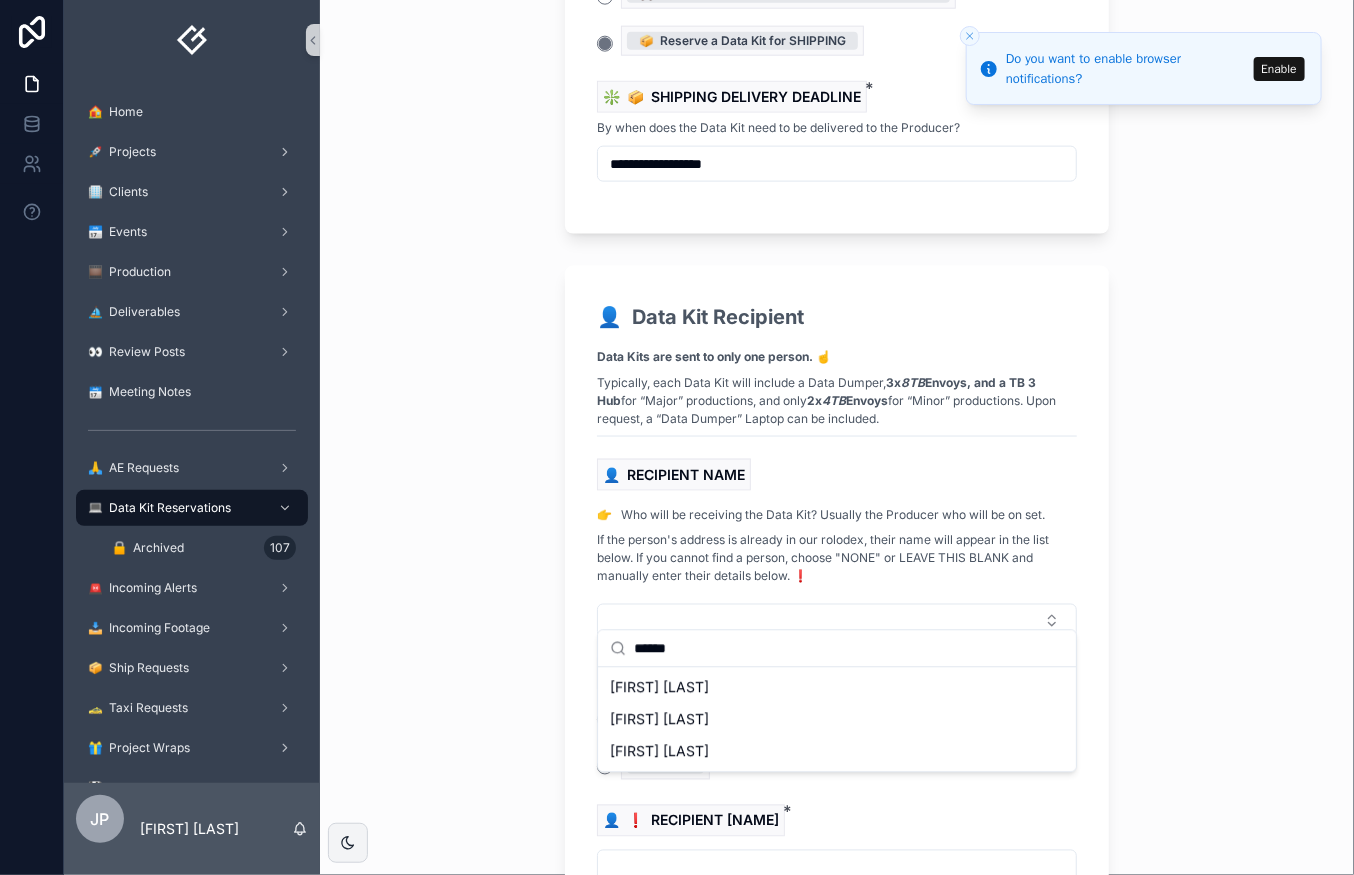 type on "******" 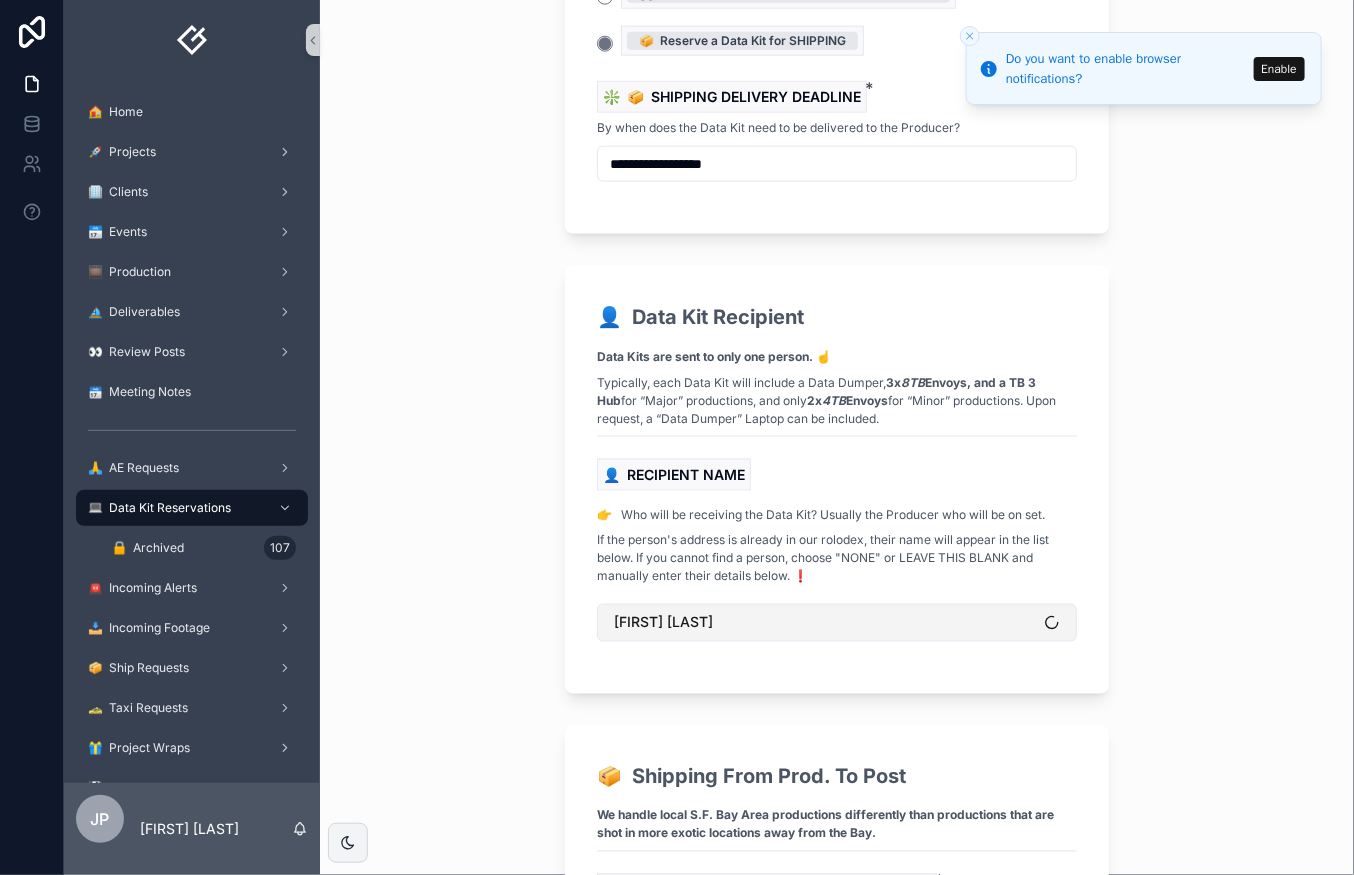 click on "[FIRST] [LAST]" at bounding box center [837, 623] 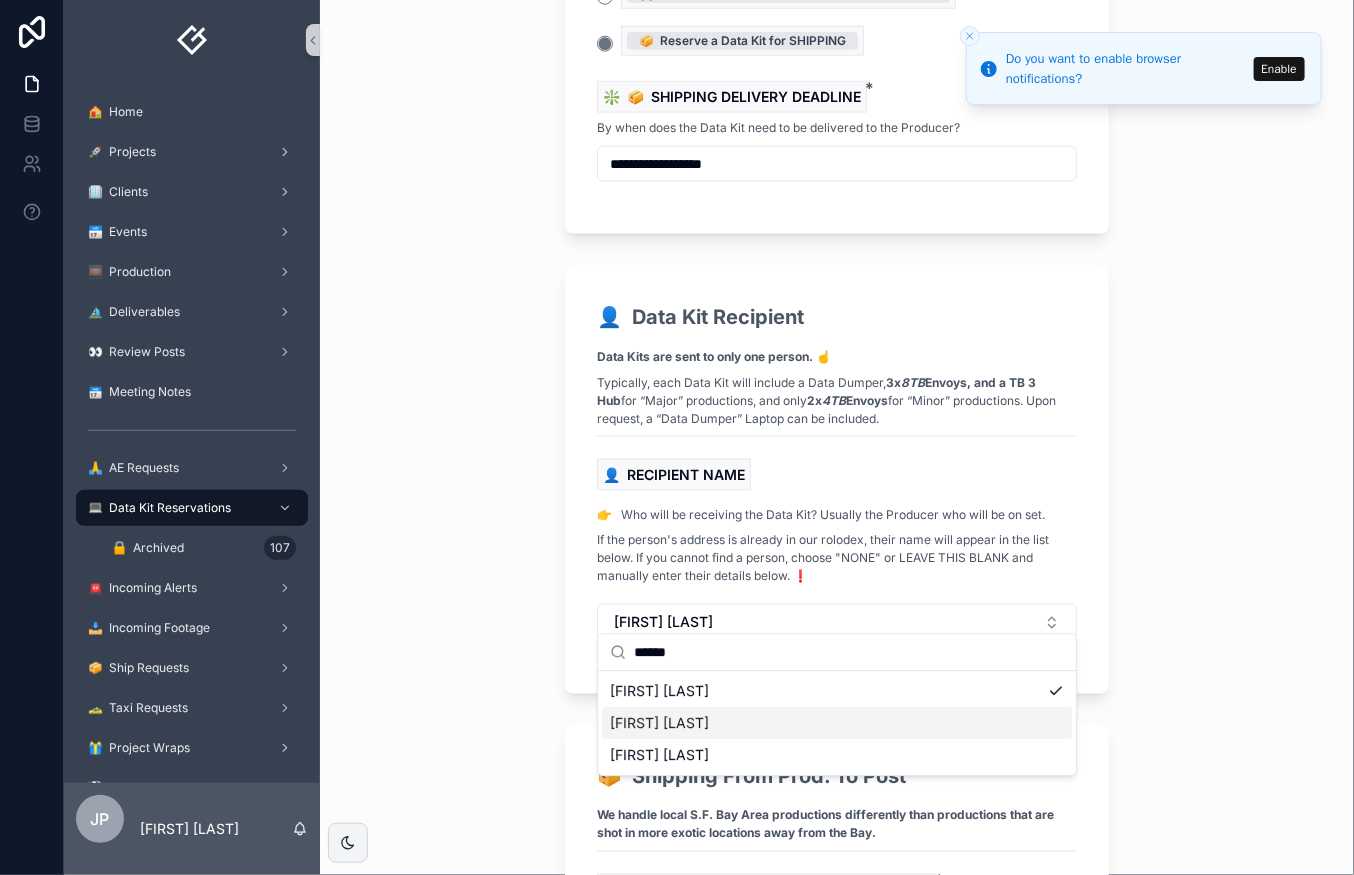 type on "******" 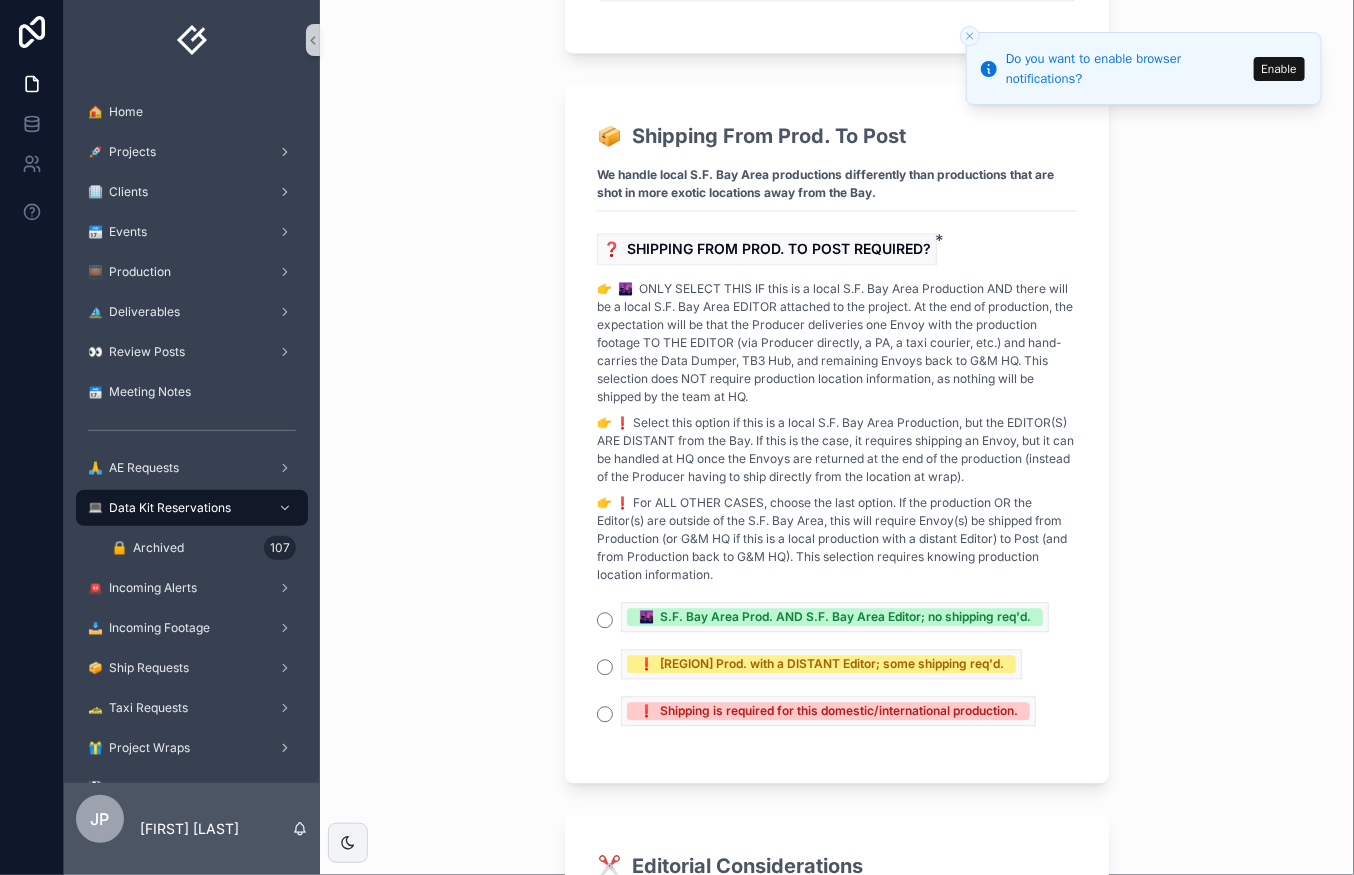 scroll, scrollTop: 1637, scrollLeft: 0, axis: vertical 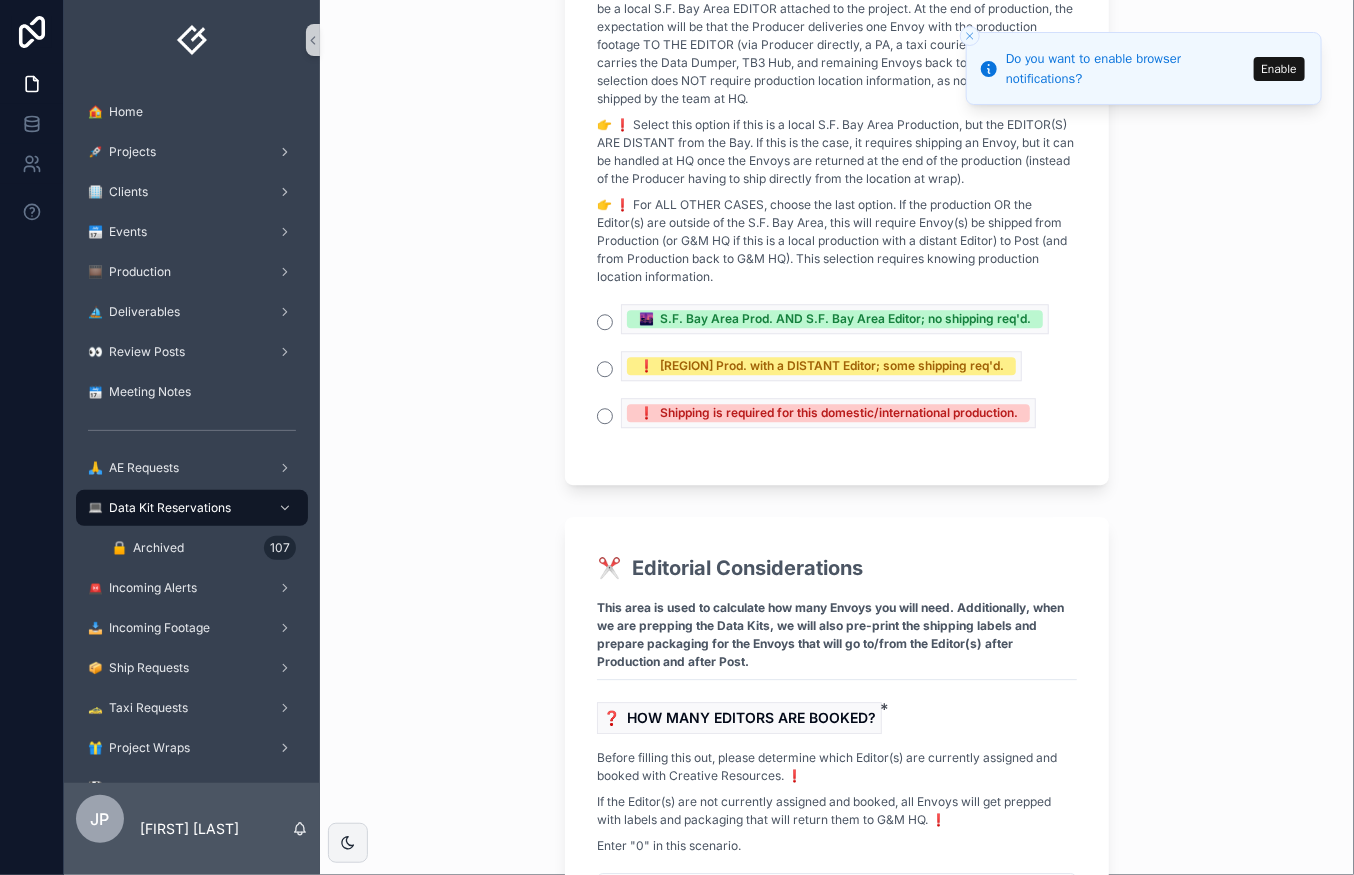 click on "Shipping From Prod. To Post We handle local S.F. Bay Area productions differently than productions that are shot in more exotic locations away from the Bay. ❓️ SHIPPING FROM PROD. TO POST REQUIRED? * 👉️ 🌆 ONLY SELECT THIS IF this is a local S.F. Bay Area Production AND there will be a local S.F. Bay Area EDITOR attached to the project. At the end of production, the expectation will be that the Producer deliveries one Envoy with the production footage TO THE EDITOR (via Producer directly, a PA, a taxi courier, etc.) and hand-carries the Data Dumper, TB3 Hub, and remaining Envoys back to G&M HQ. This selection does NOT require production location information, as nothing will be shipped by the team at HQ. 🌆 S.F. Bay Area Prod. AND S.F. Bay Area Editor; no shipping req'd. ❗️ S.F. Bay Area Prod. with a DISTANT Editor; some shipping req'd. ❗️ Shipping is required for this domestic/international production." at bounding box center (837, 136) 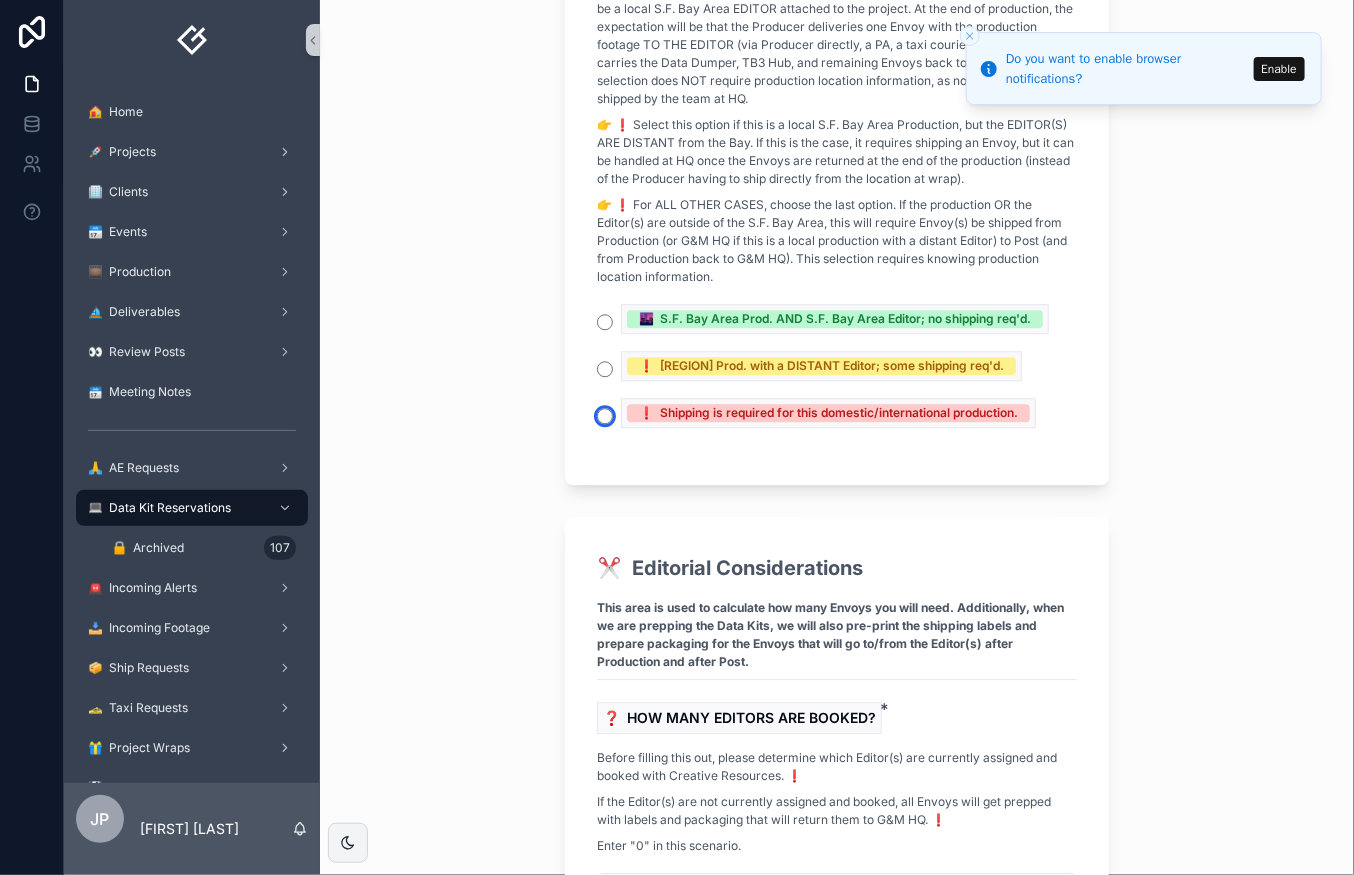 click on "❗️ Shipping is required for this domestic/international production." at bounding box center [605, 416] 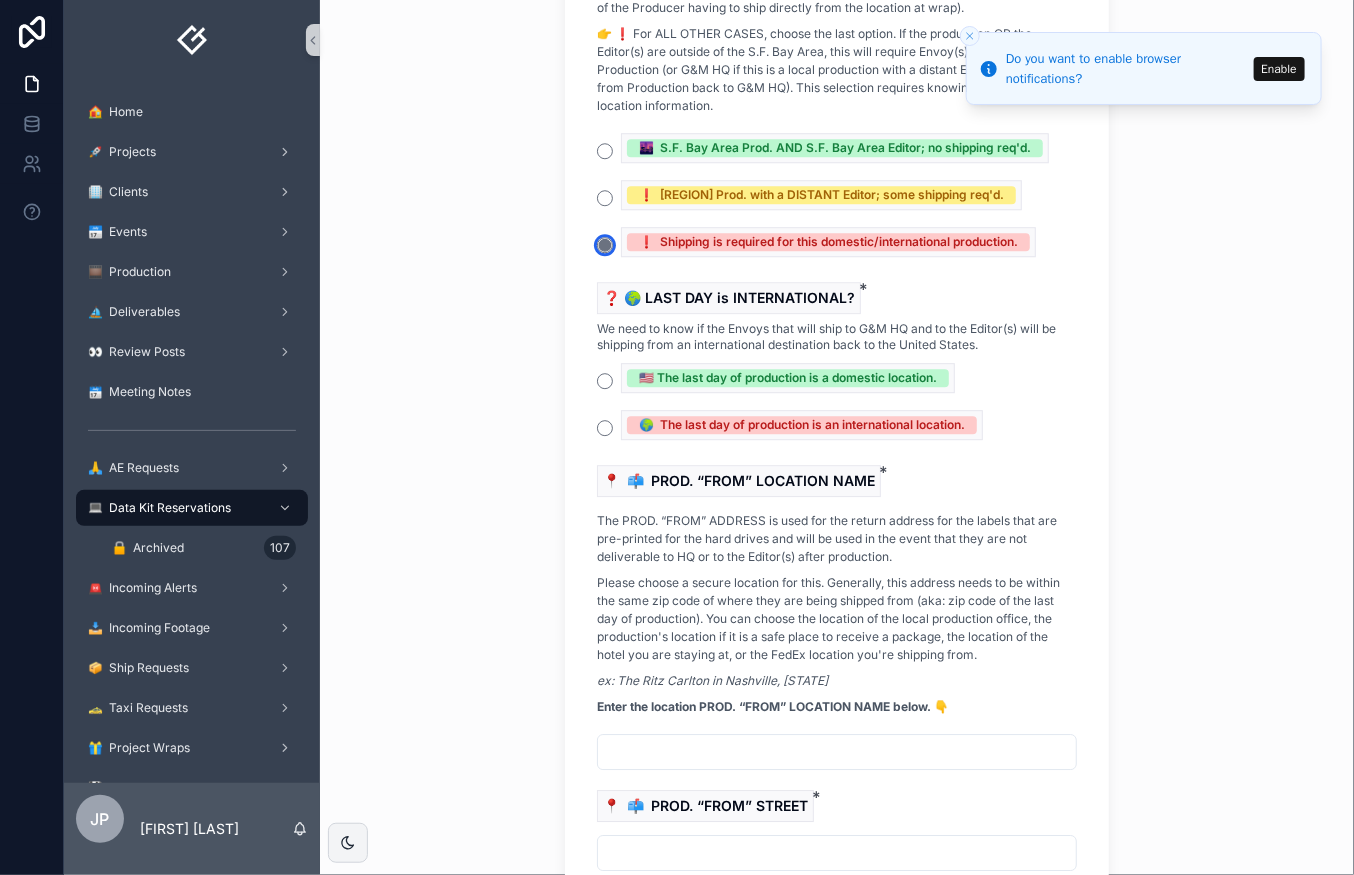 scroll, scrollTop: 2103, scrollLeft: 0, axis: vertical 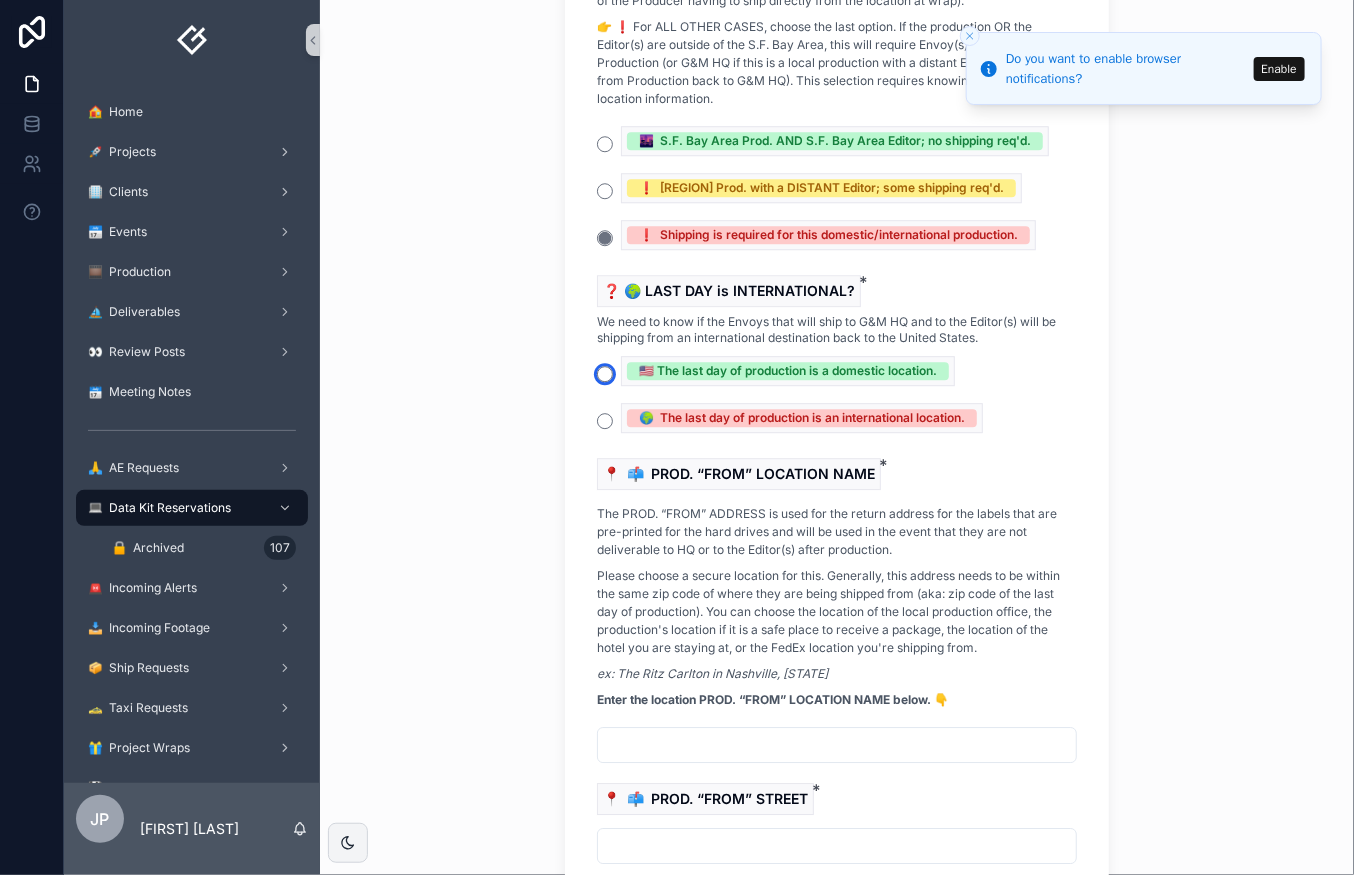 click on "🇺🇸 The last day of production is a domestic location." at bounding box center [605, 374] 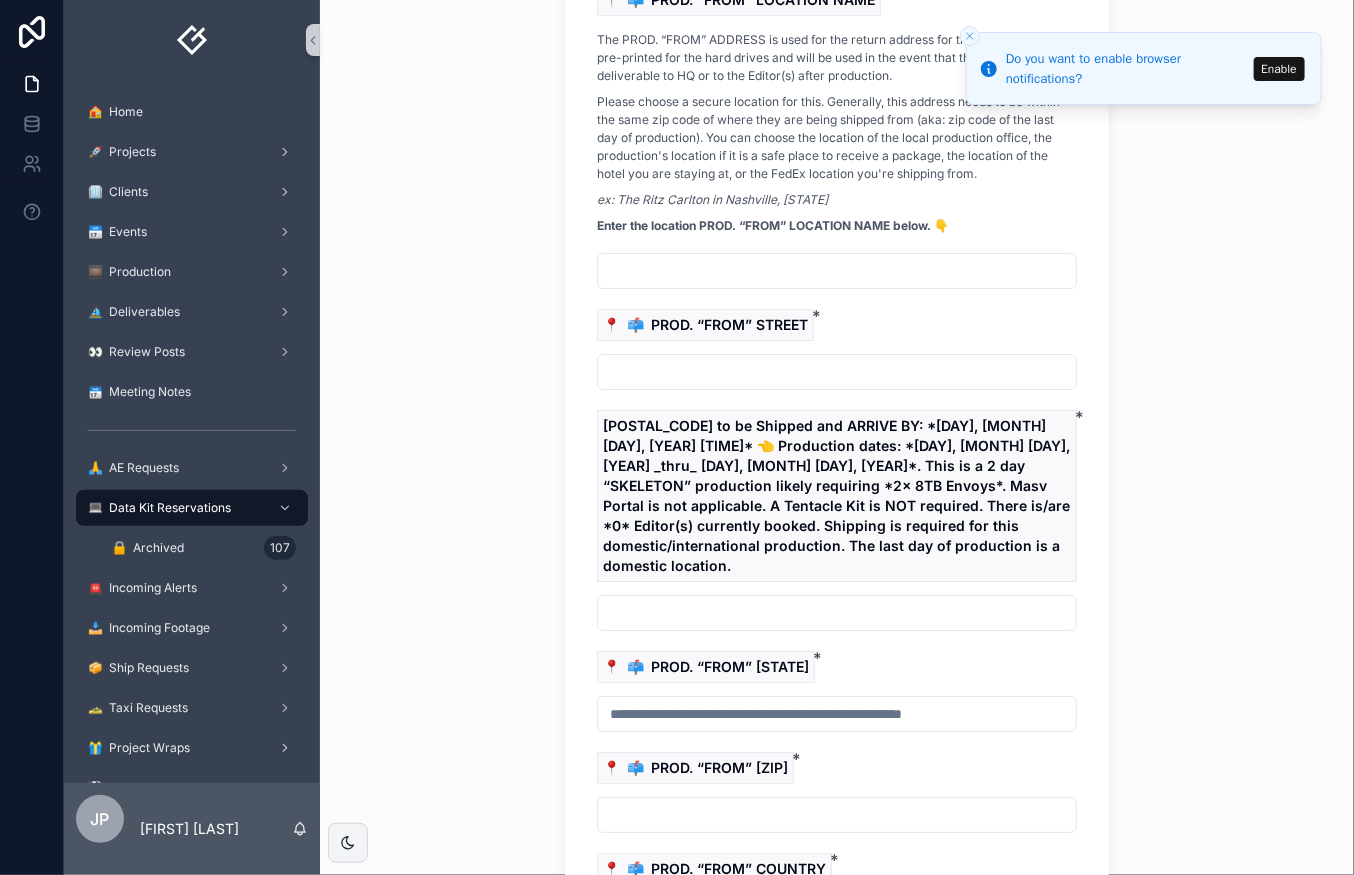 scroll, scrollTop: 2578, scrollLeft: 0, axis: vertical 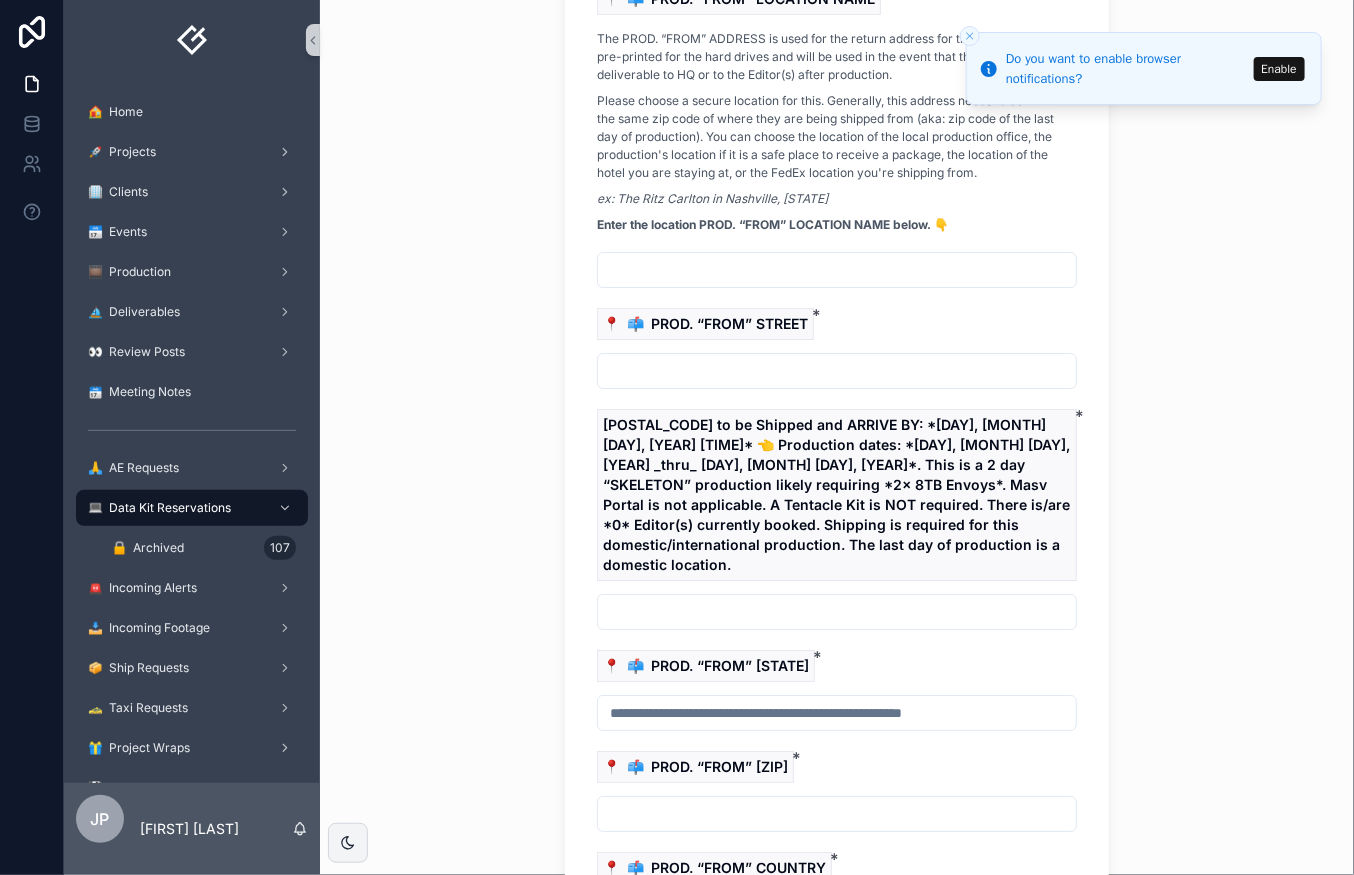 click at bounding box center [837, 270] 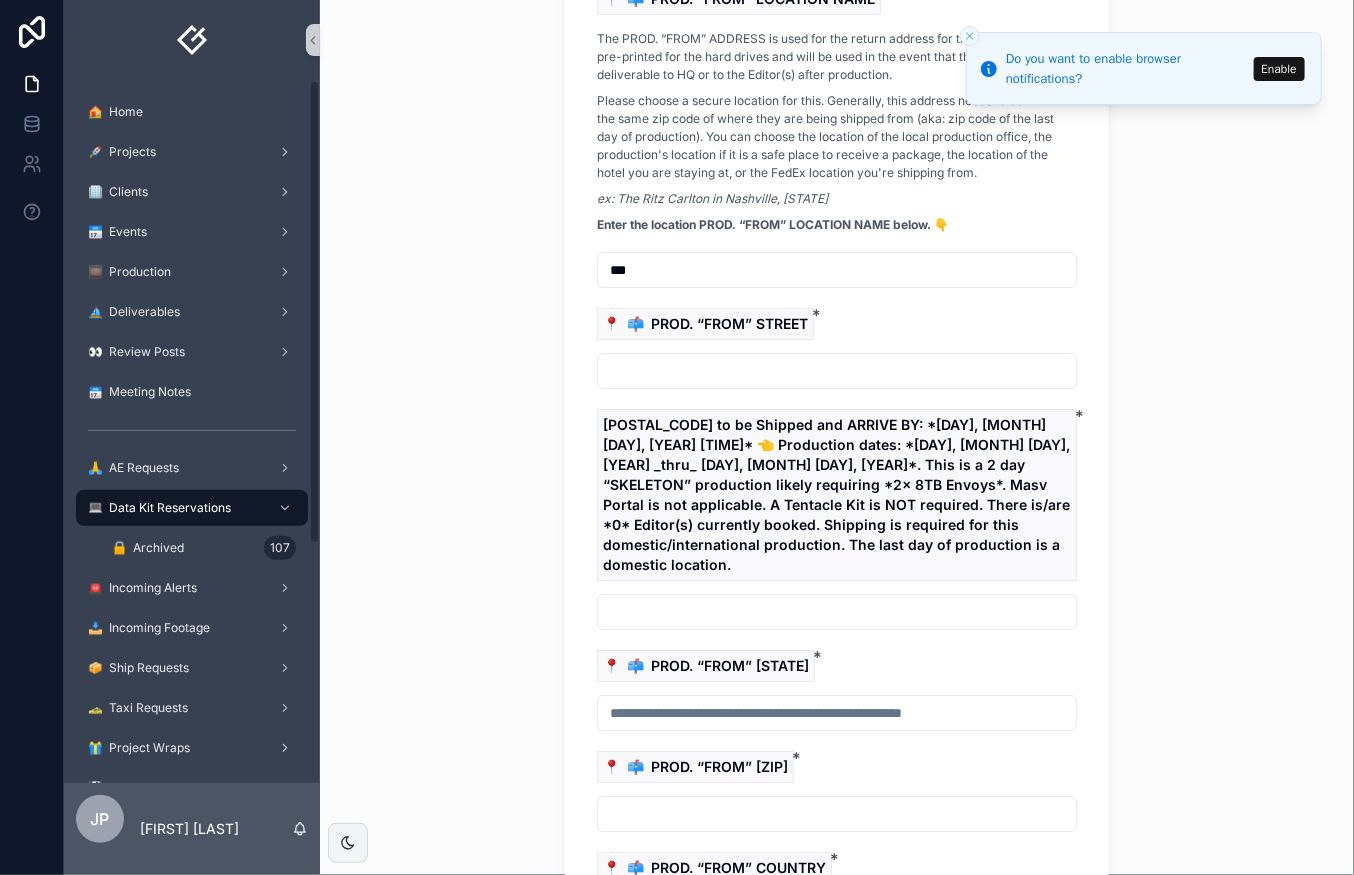 type on "***" 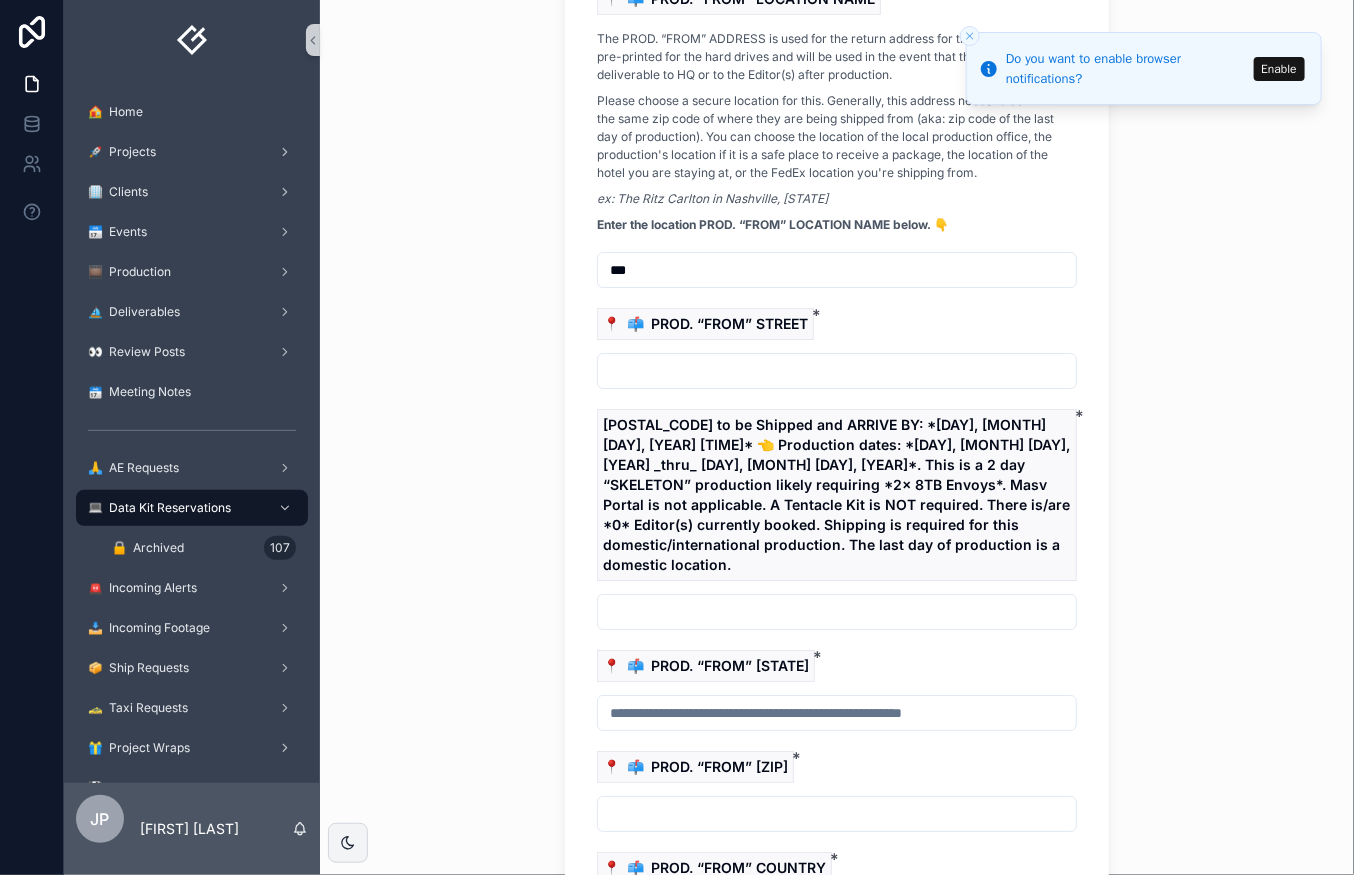 scroll, scrollTop: 4124, scrollLeft: 0, axis: vertical 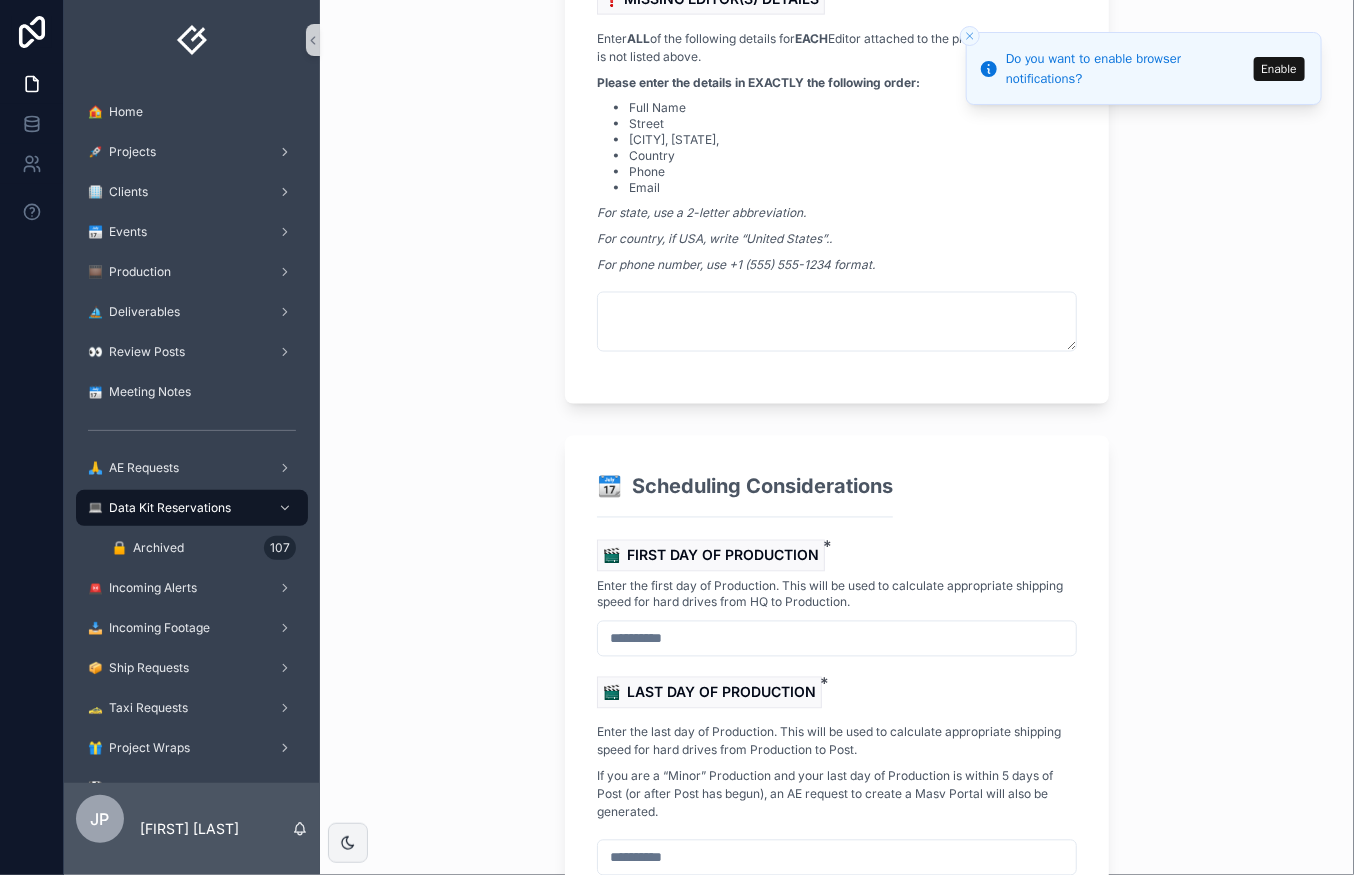 click at bounding box center [837, 639] 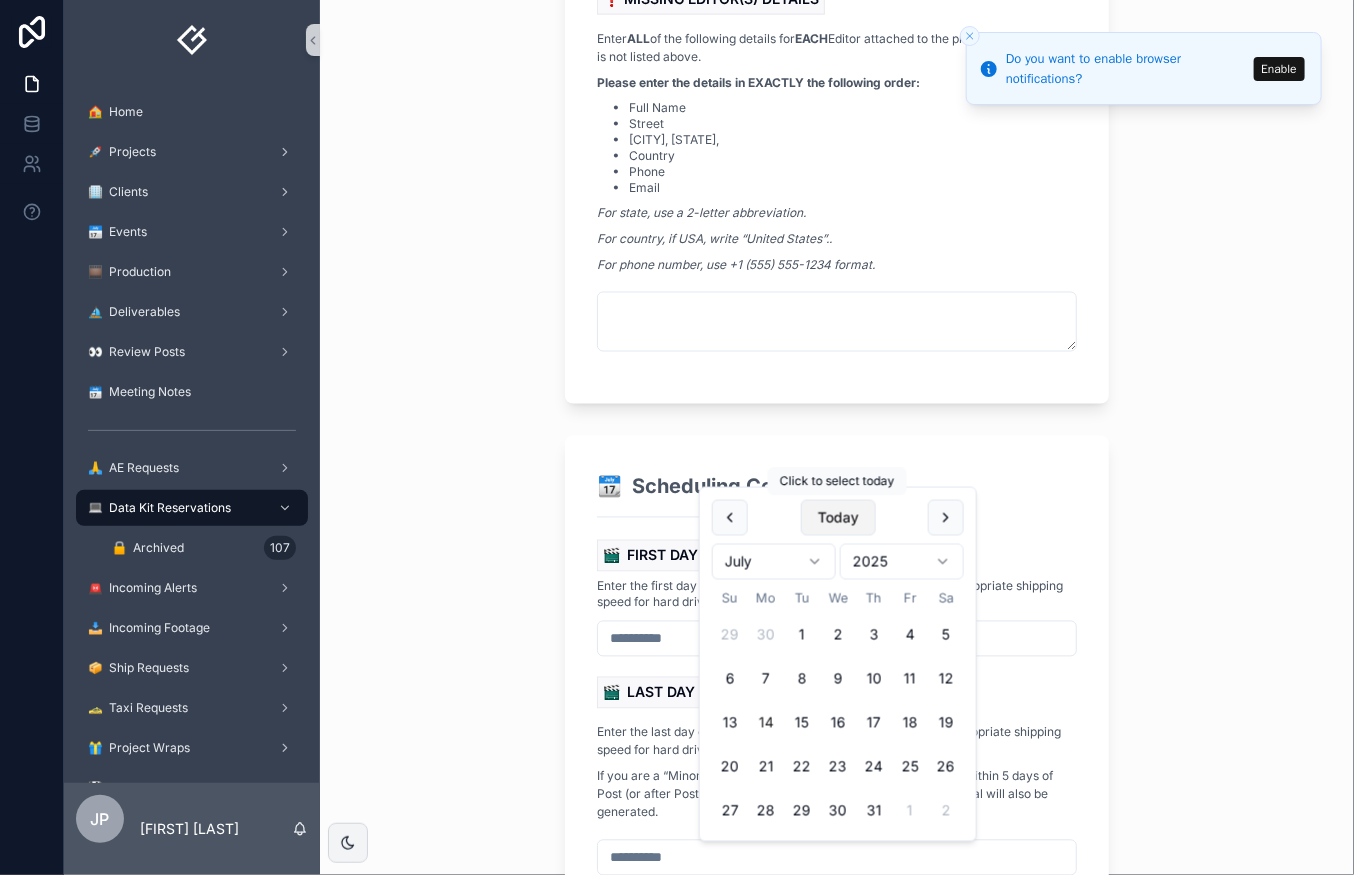 click on "Today" at bounding box center [837, 518] 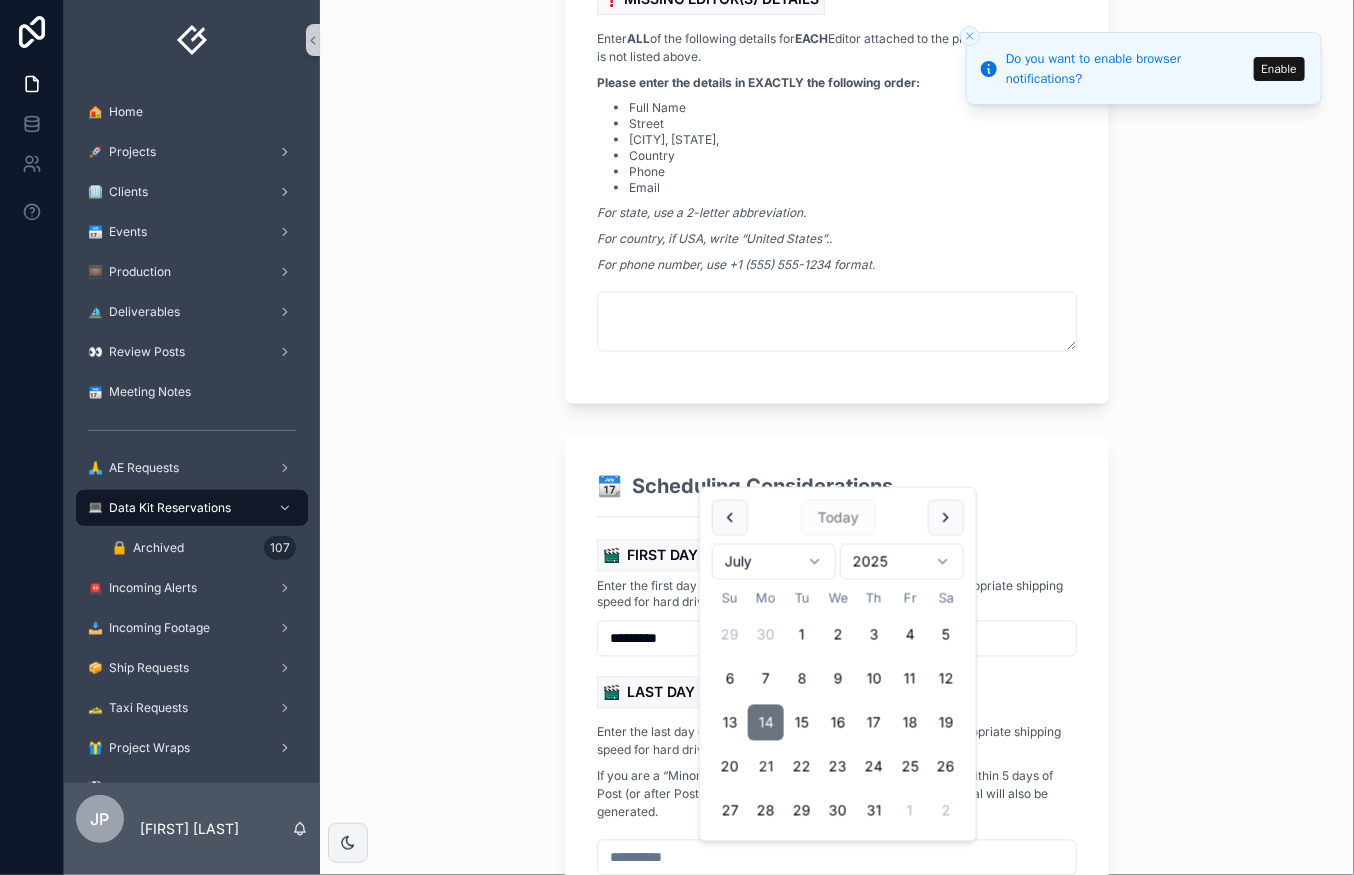 click on "21" at bounding box center (766, 767) 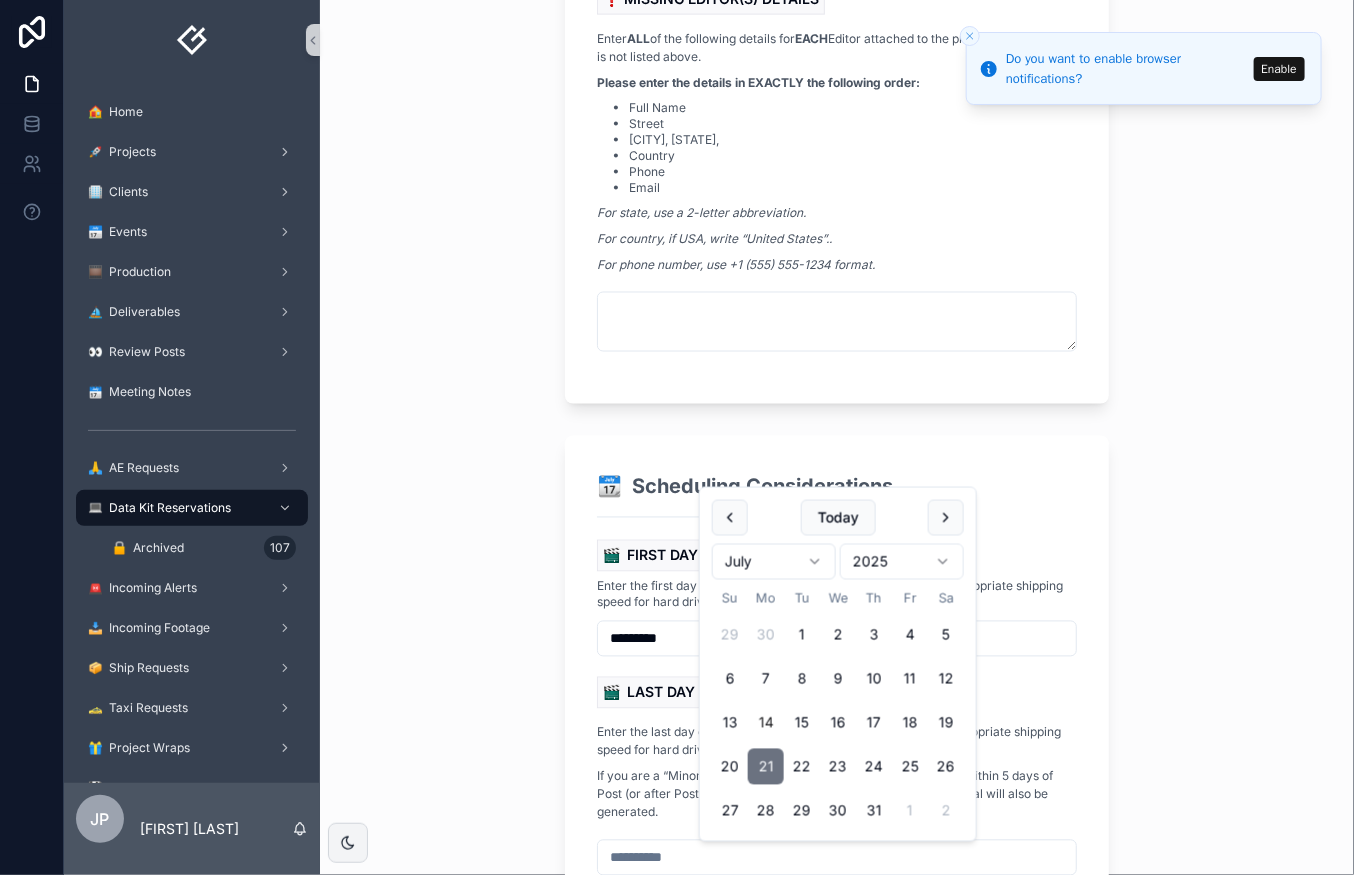 click on "**********" at bounding box center [837, -65] 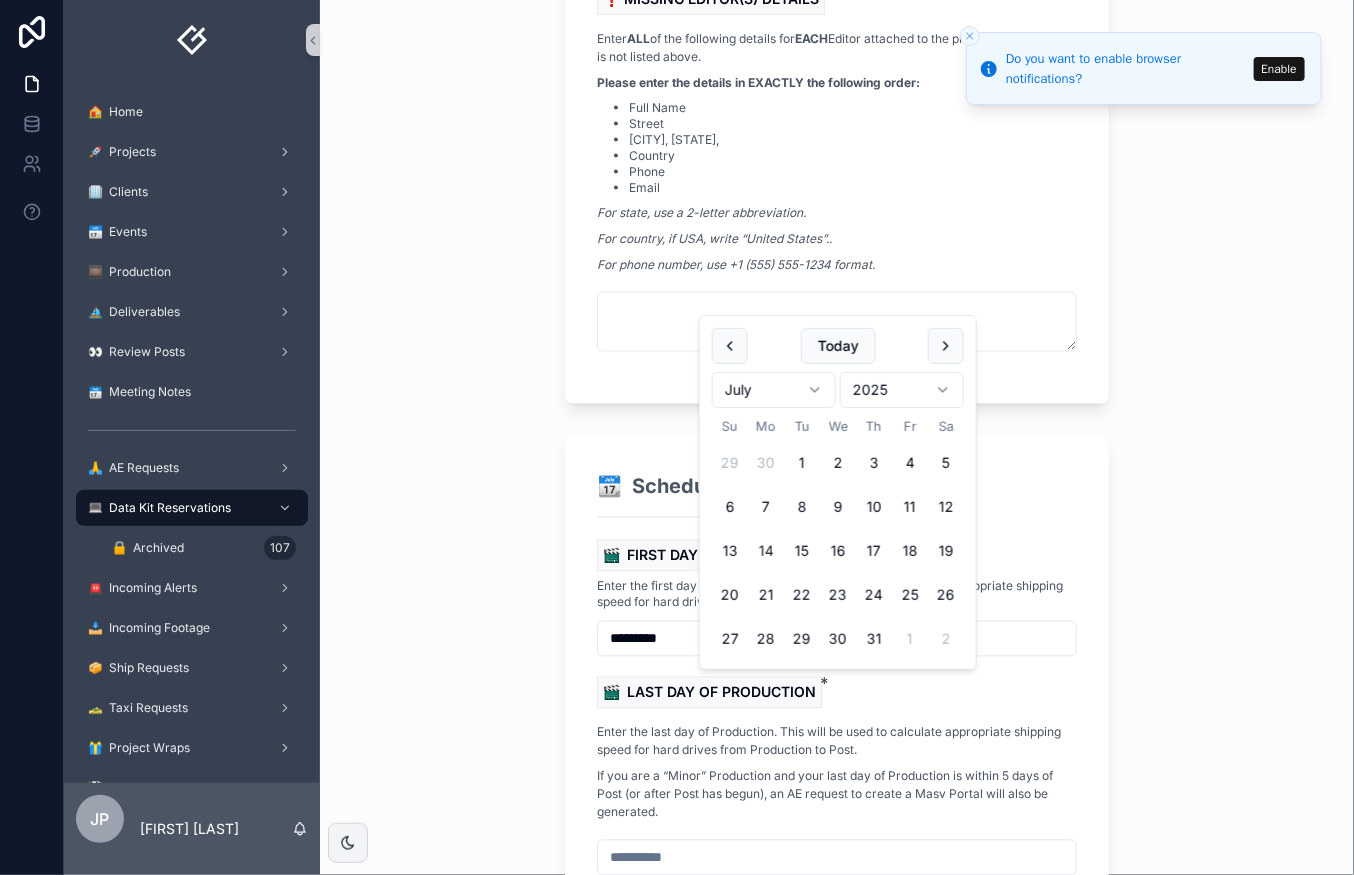 click at bounding box center [837, 858] 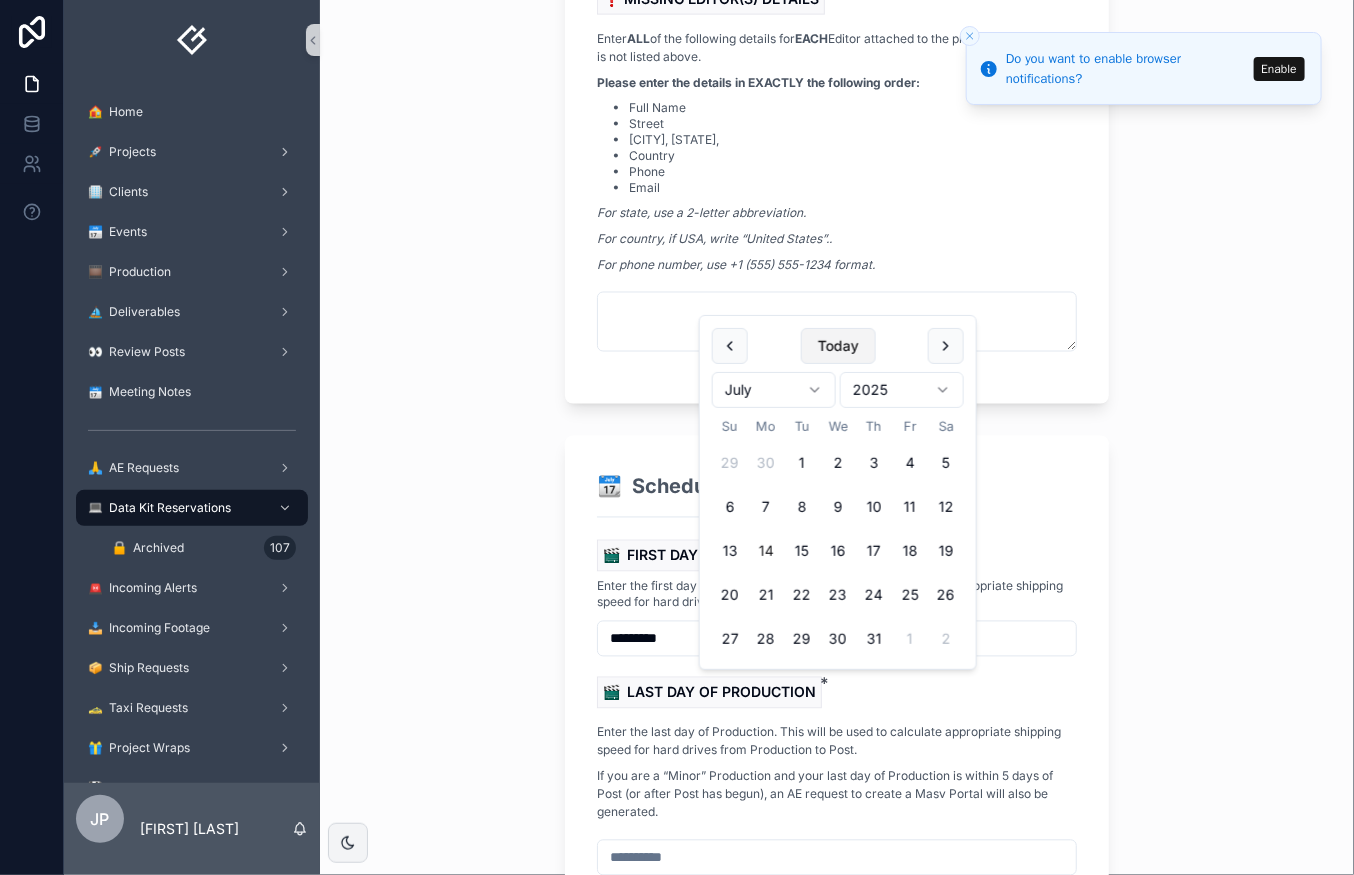 click on "Today" at bounding box center [837, 346] 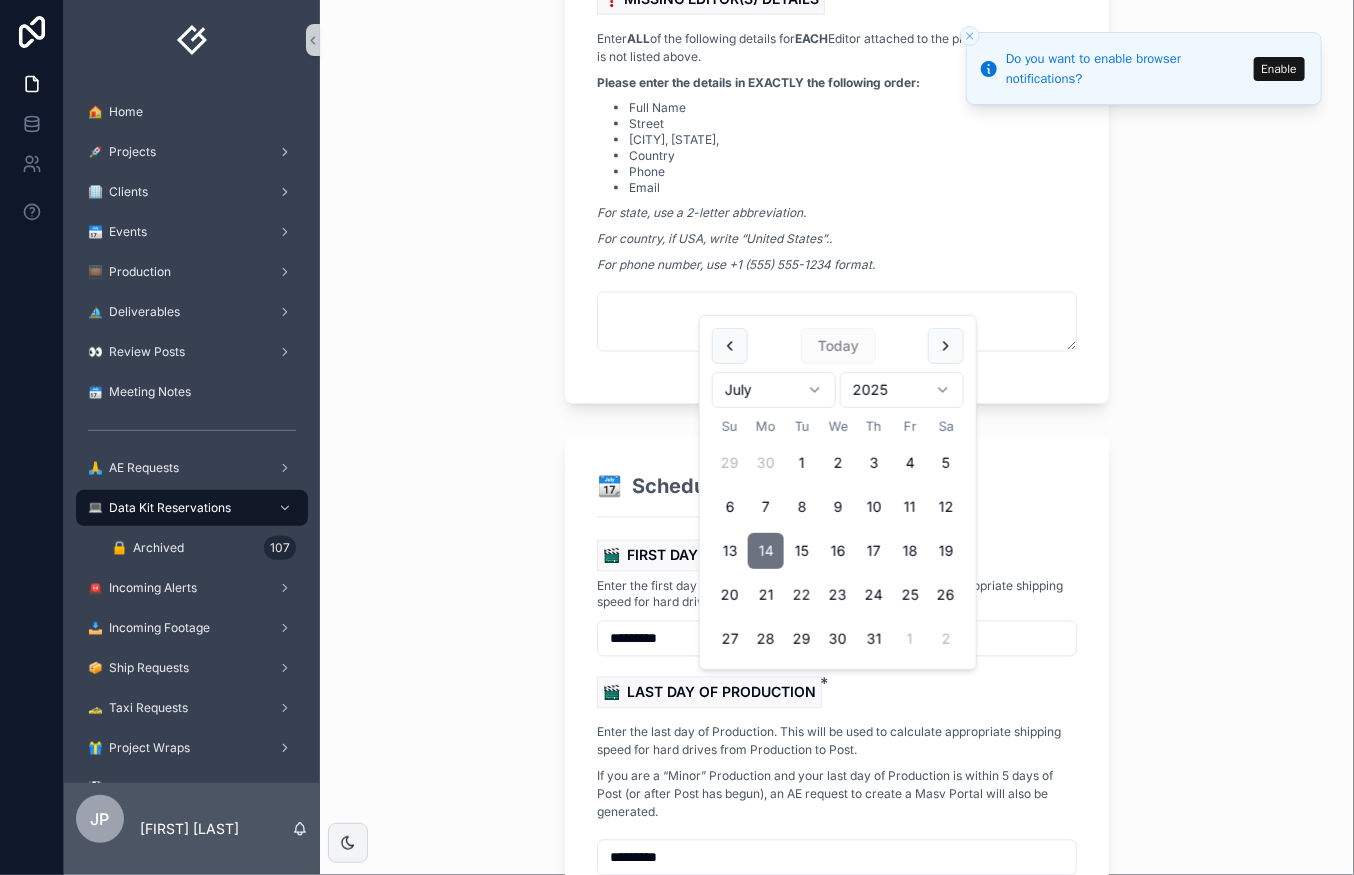 click on "22" at bounding box center [802, 595] 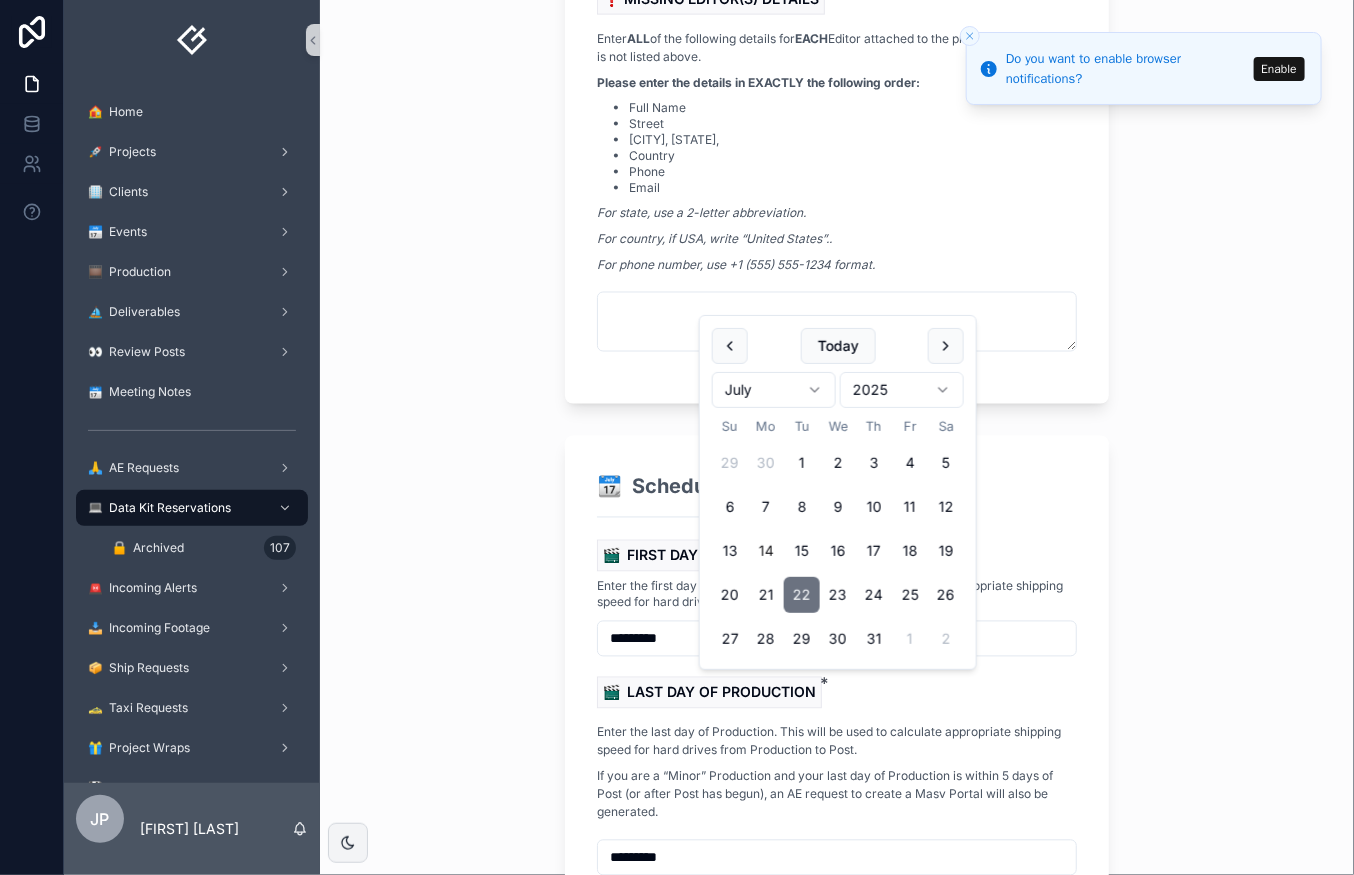 type on "*********" 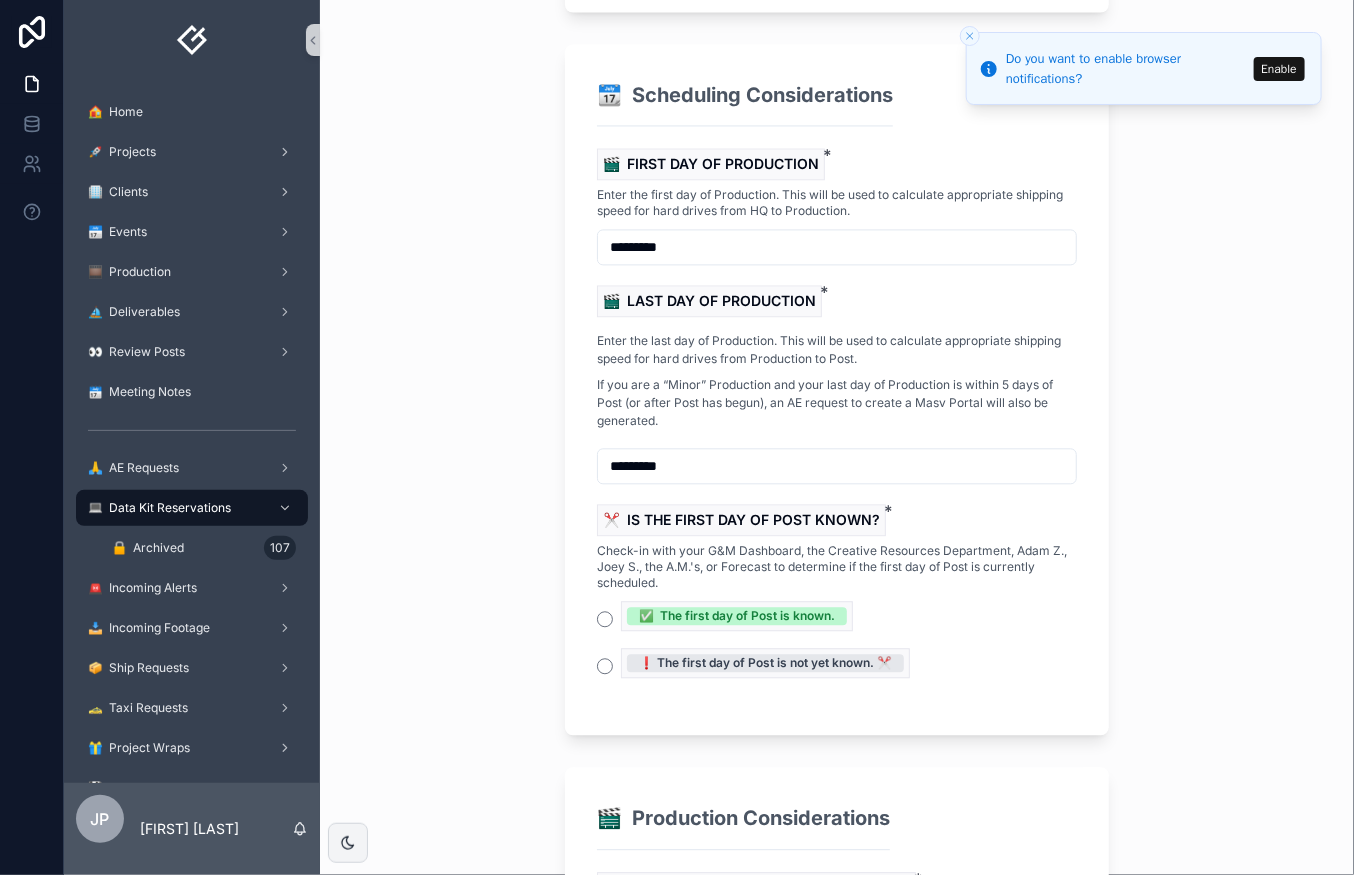 scroll, scrollTop: 4713, scrollLeft: 0, axis: vertical 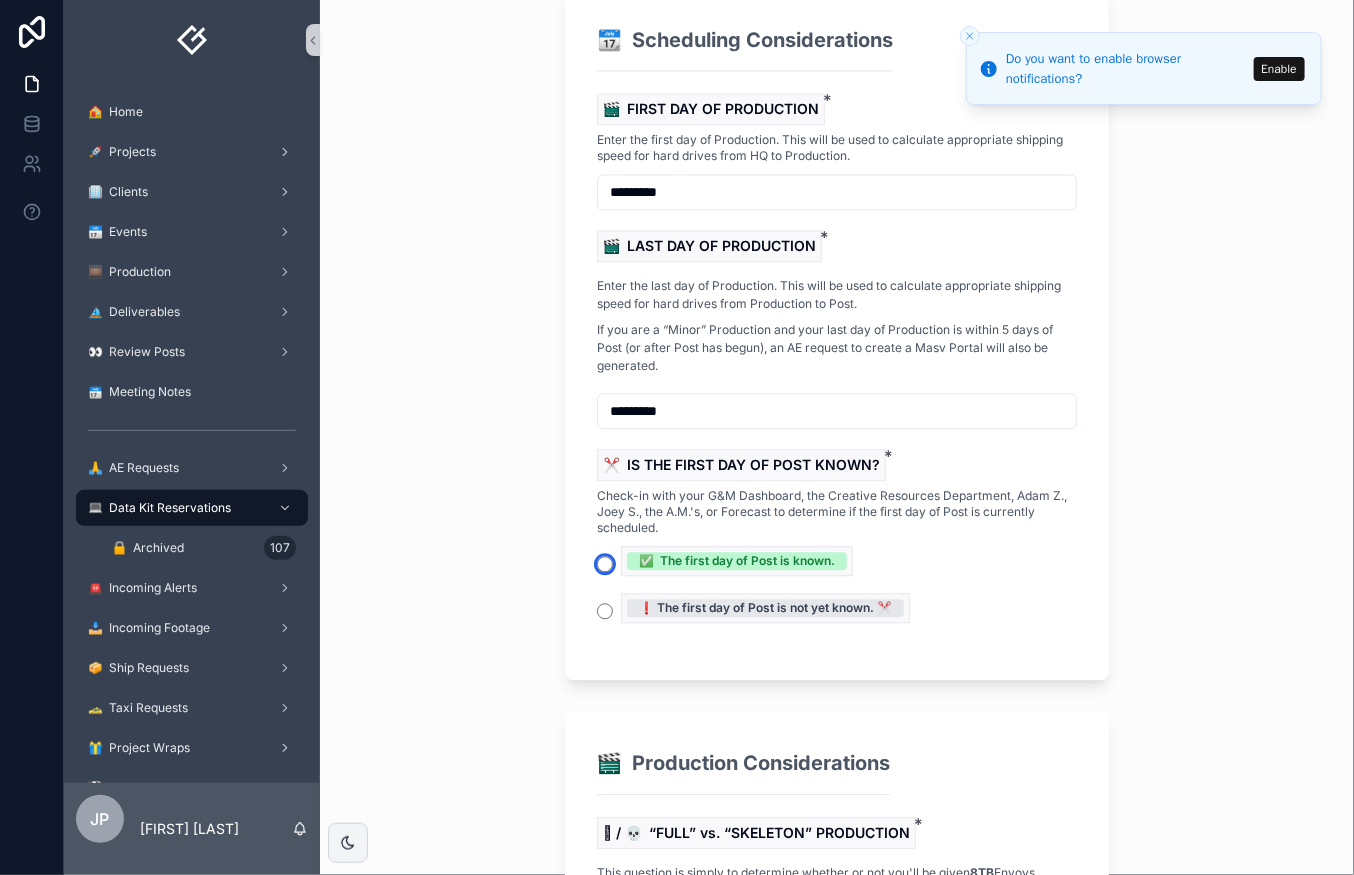 click on "✅ The first day of Post is known." at bounding box center (605, 564) 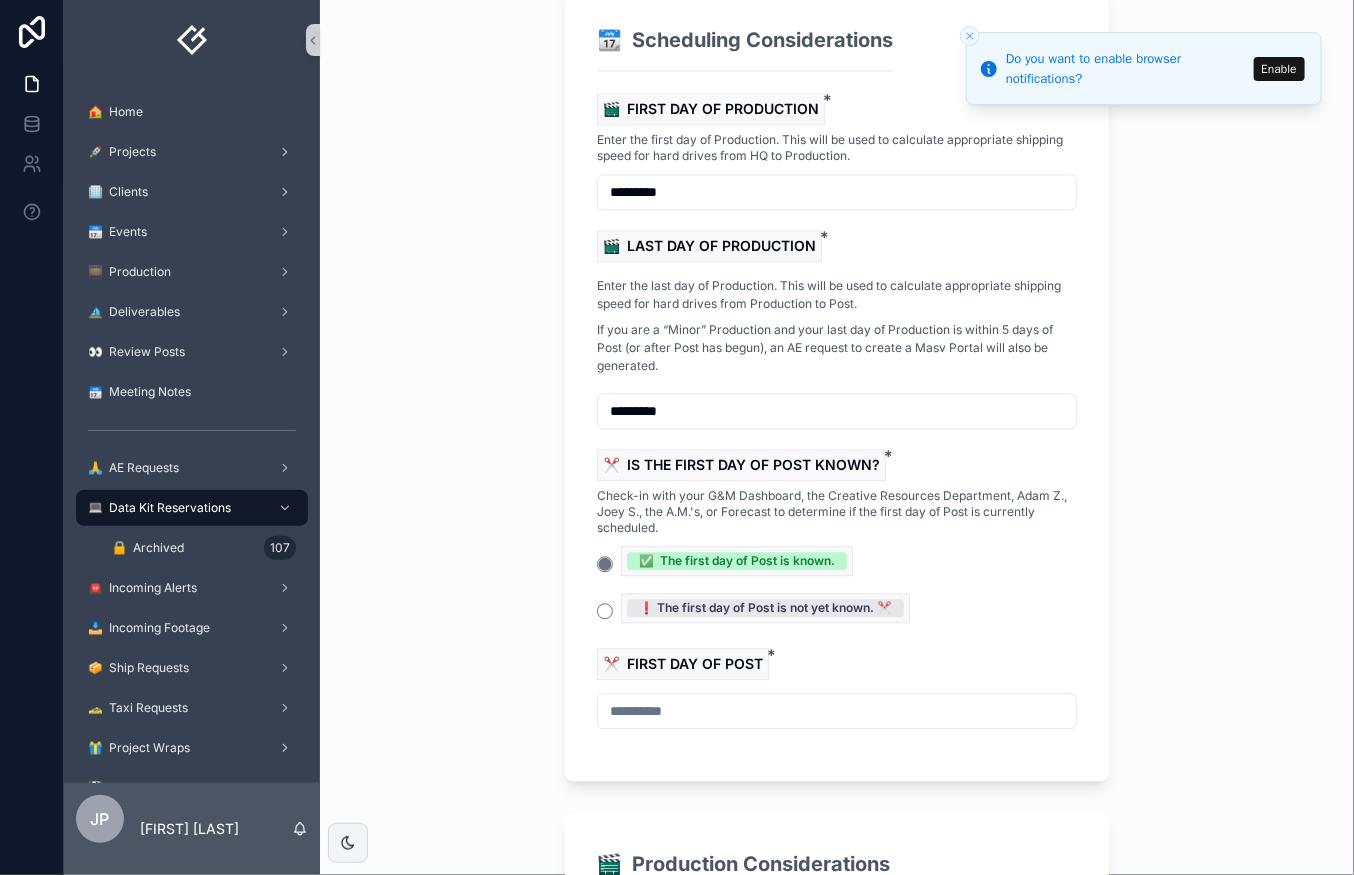 click at bounding box center [837, 711] 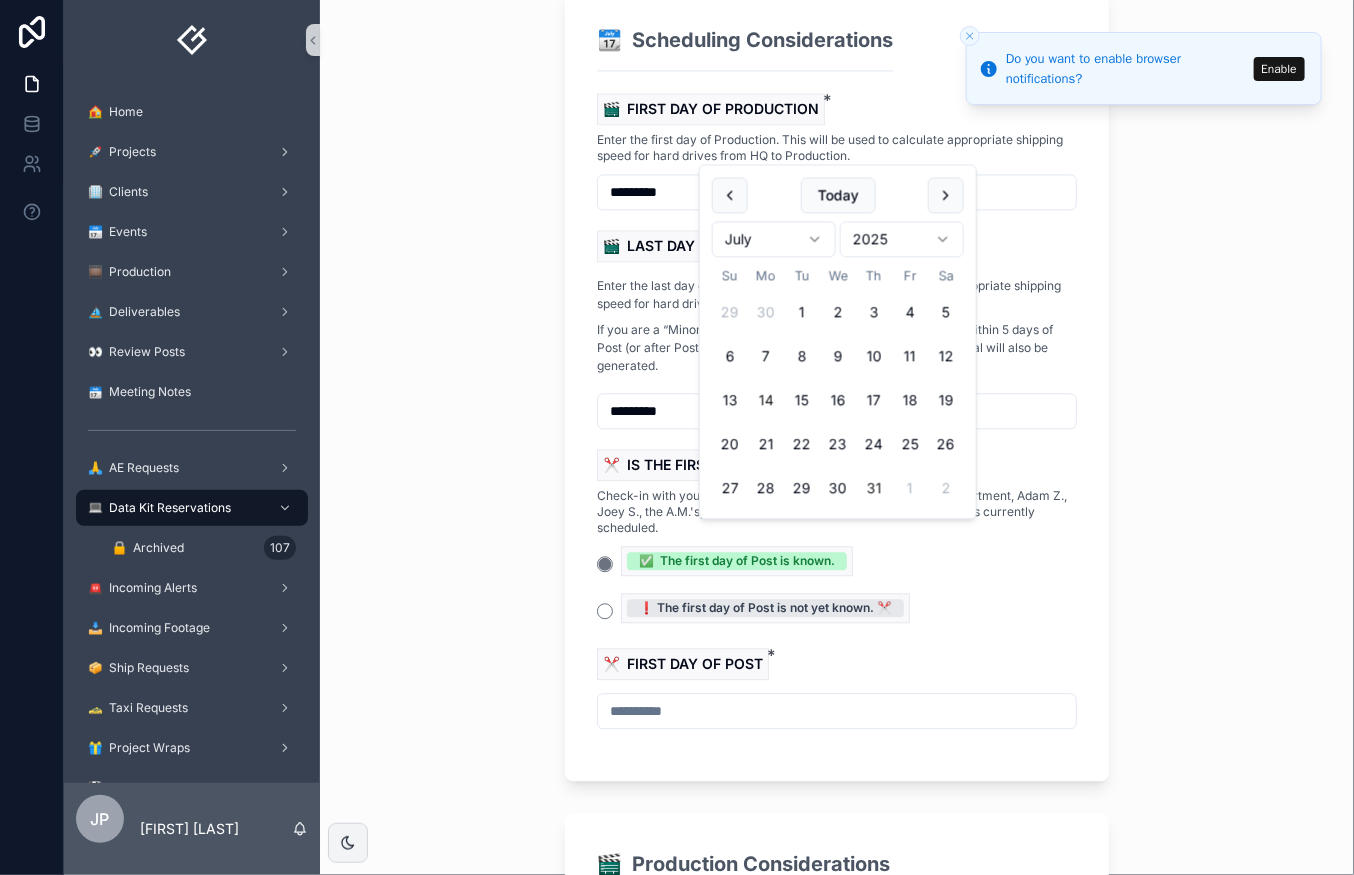 click on "31" at bounding box center [874, 489] 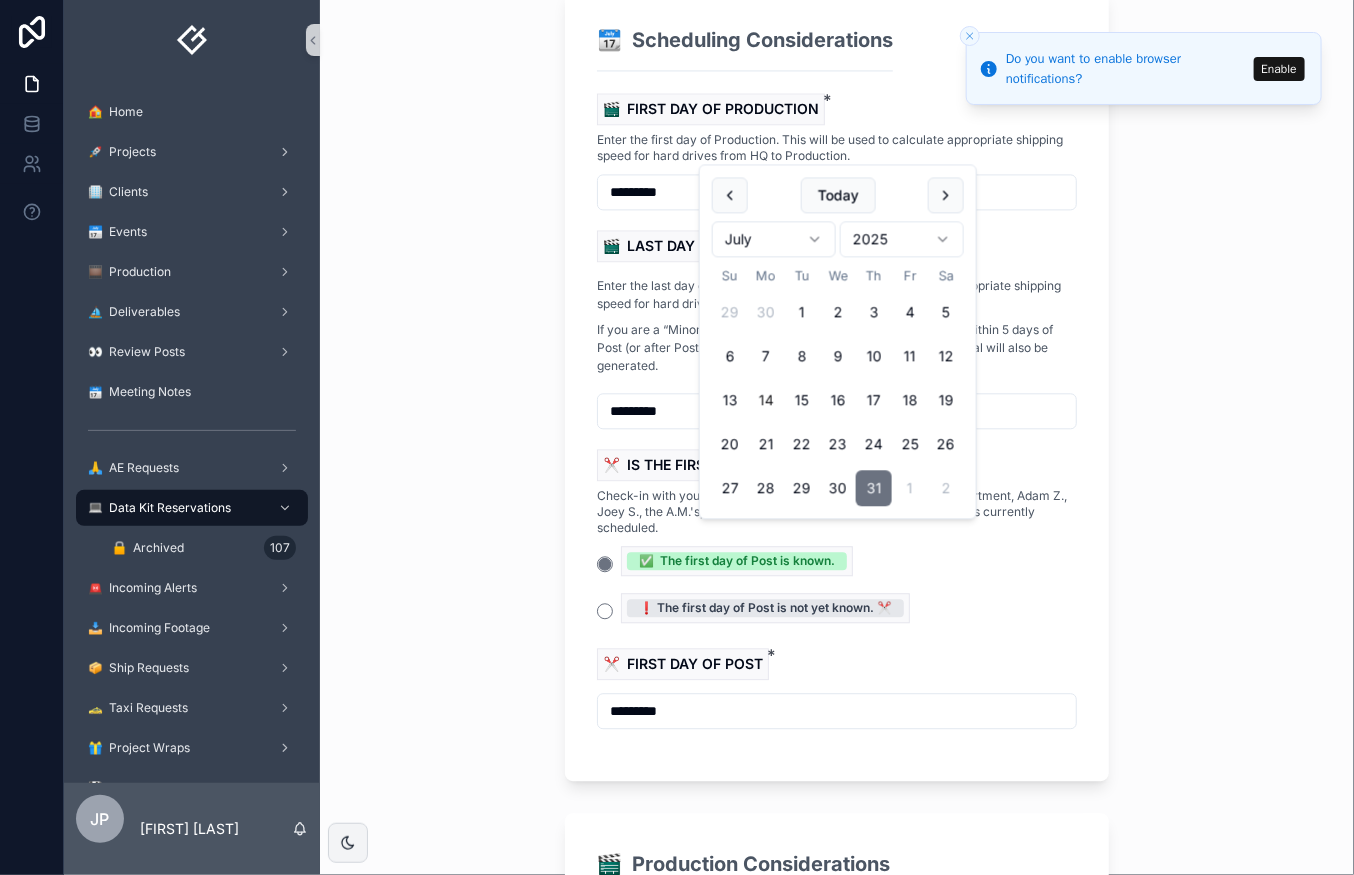 type on "*********" 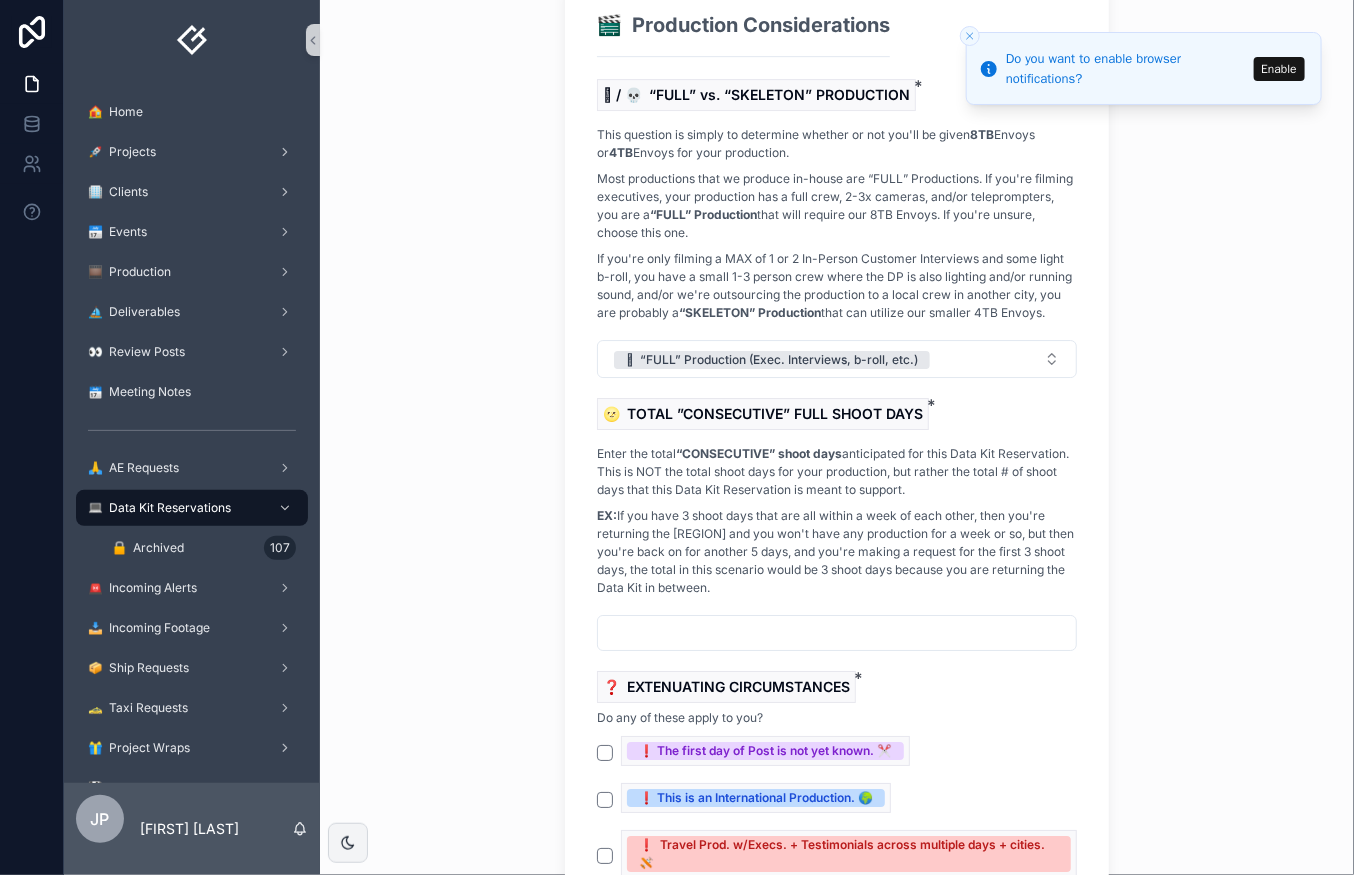 scroll, scrollTop: 5620, scrollLeft: 0, axis: vertical 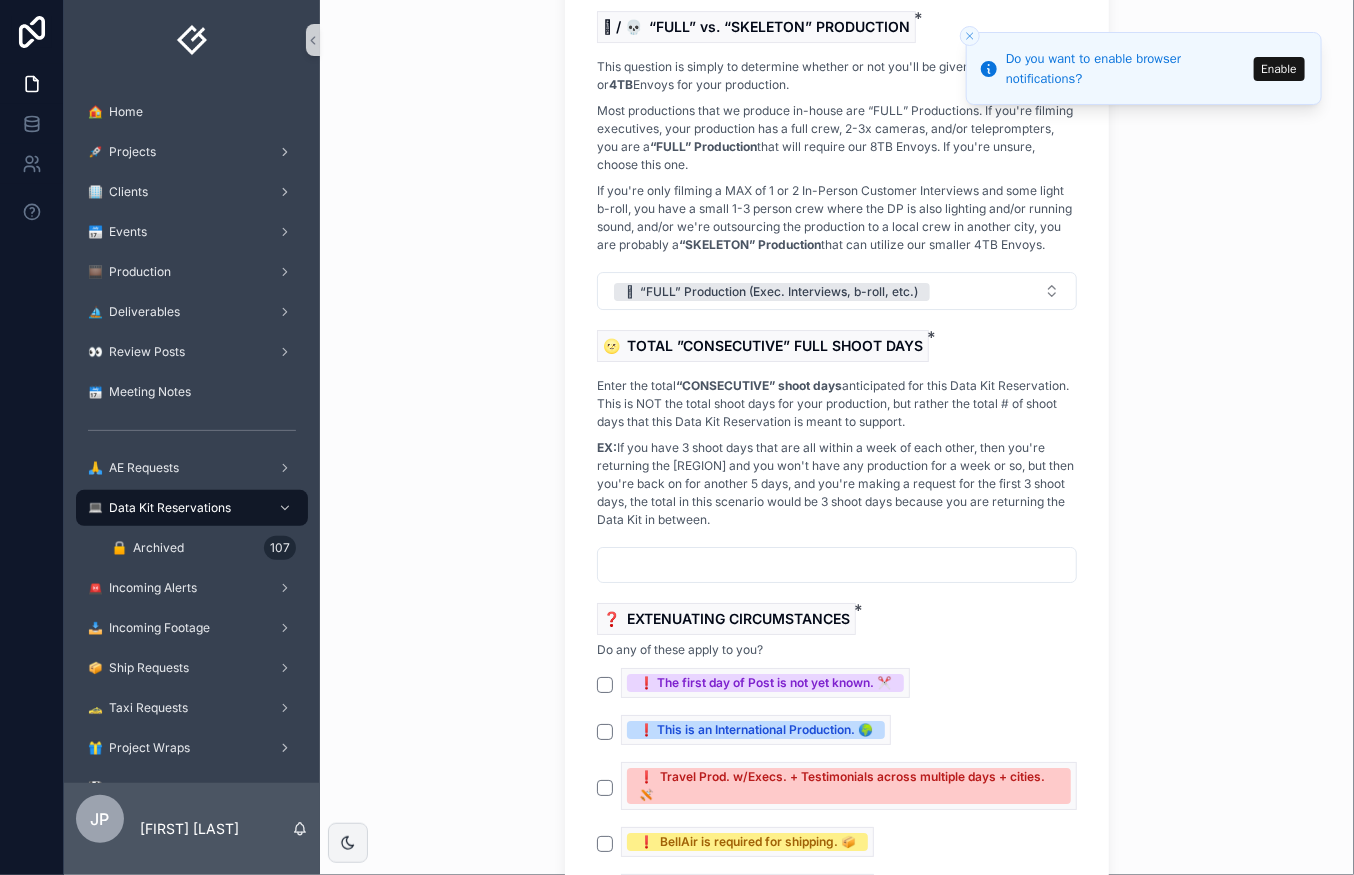 click on "Enter the total  “CONSECUTIVE” shoot days  anticipated for this Data Kit Reservation. This is NOT the total shoot days for your production, but rather the total # of shoot days that this Data Kit Reservation is meant to support. EX:  If you have 3 shoot days that are all within a week of each other, then you're returning the S.F. Bay Area and you won't have any production for a week or so, but then you're back on for another 5 days, and you're making a request for the first 3 shoot days, the total in this scenario would be 3 shoot days because you are returning the Data Kit in between." at bounding box center (837, 453) 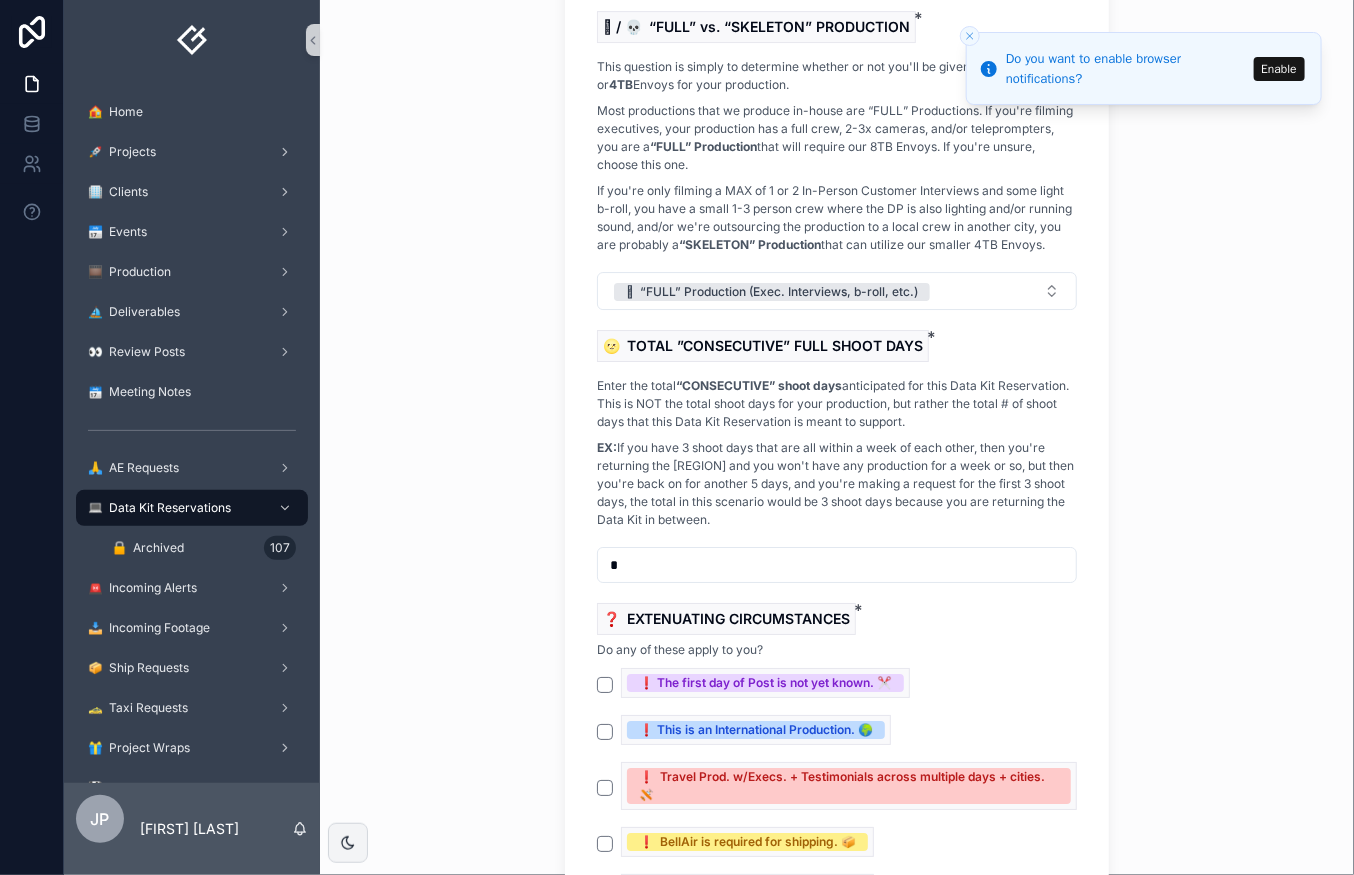 type on "*" 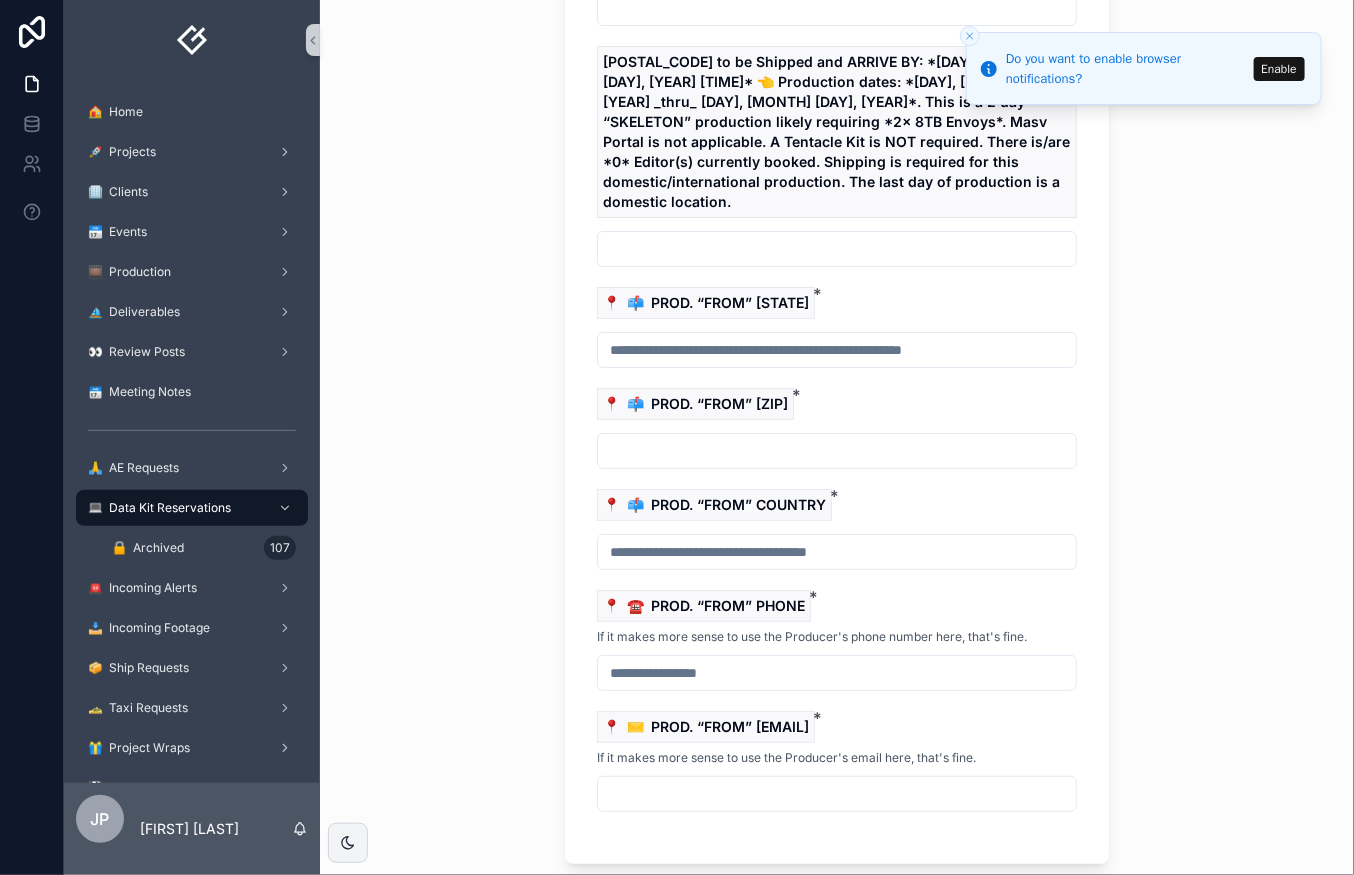 scroll, scrollTop: 2940, scrollLeft: 0, axis: vertical 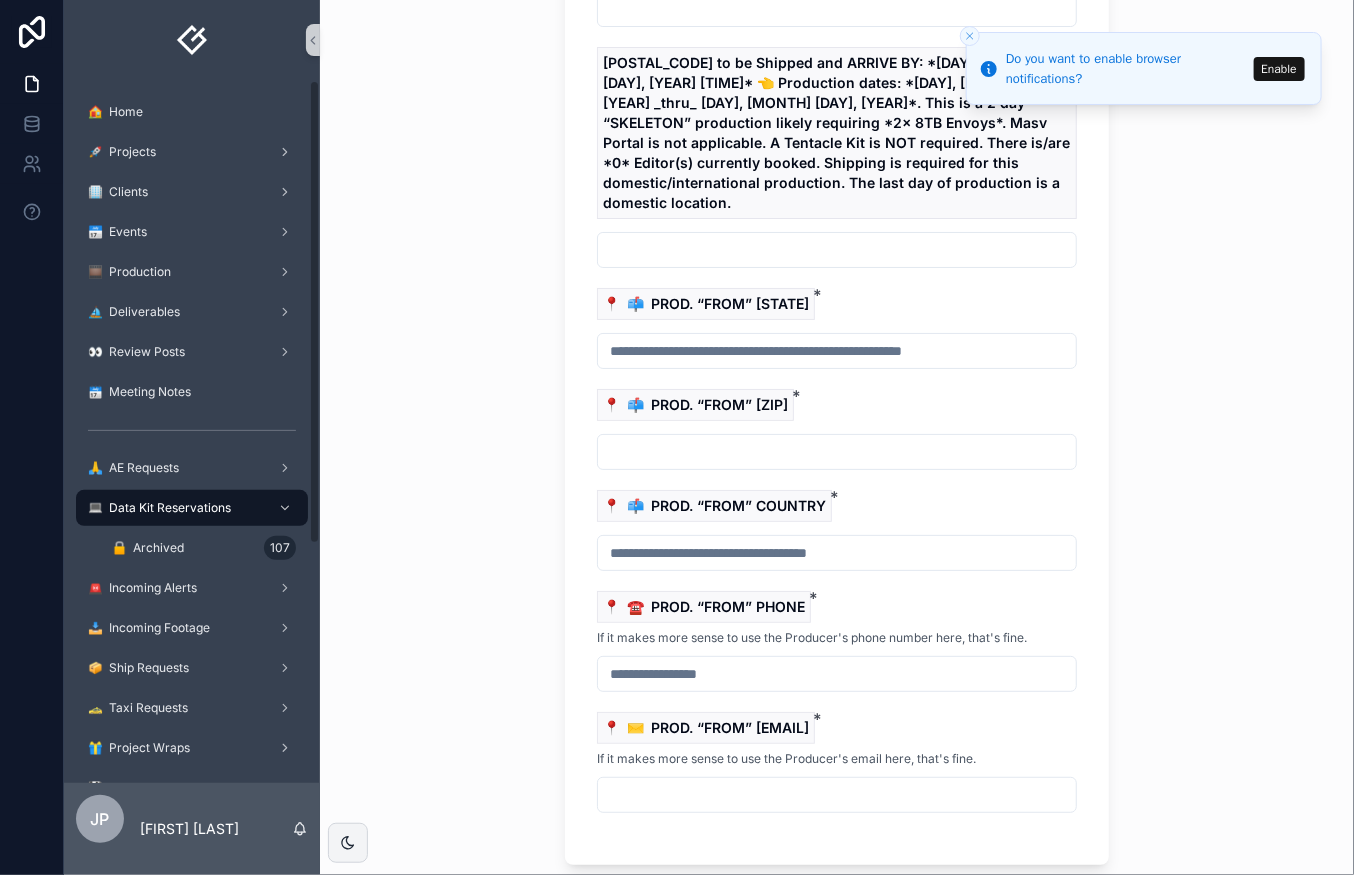 click at bounding box center [837, 674] 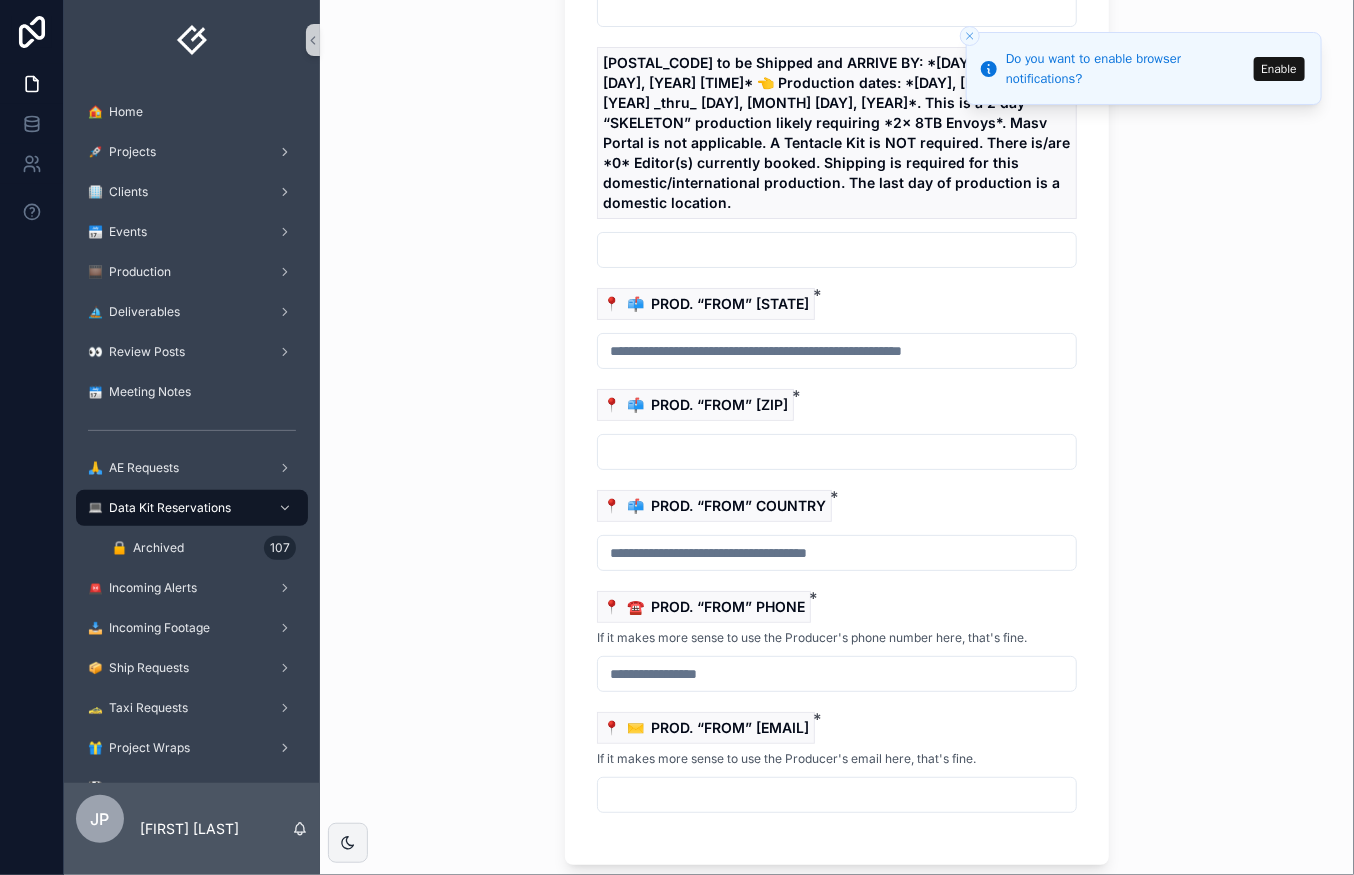 paste on "**********" 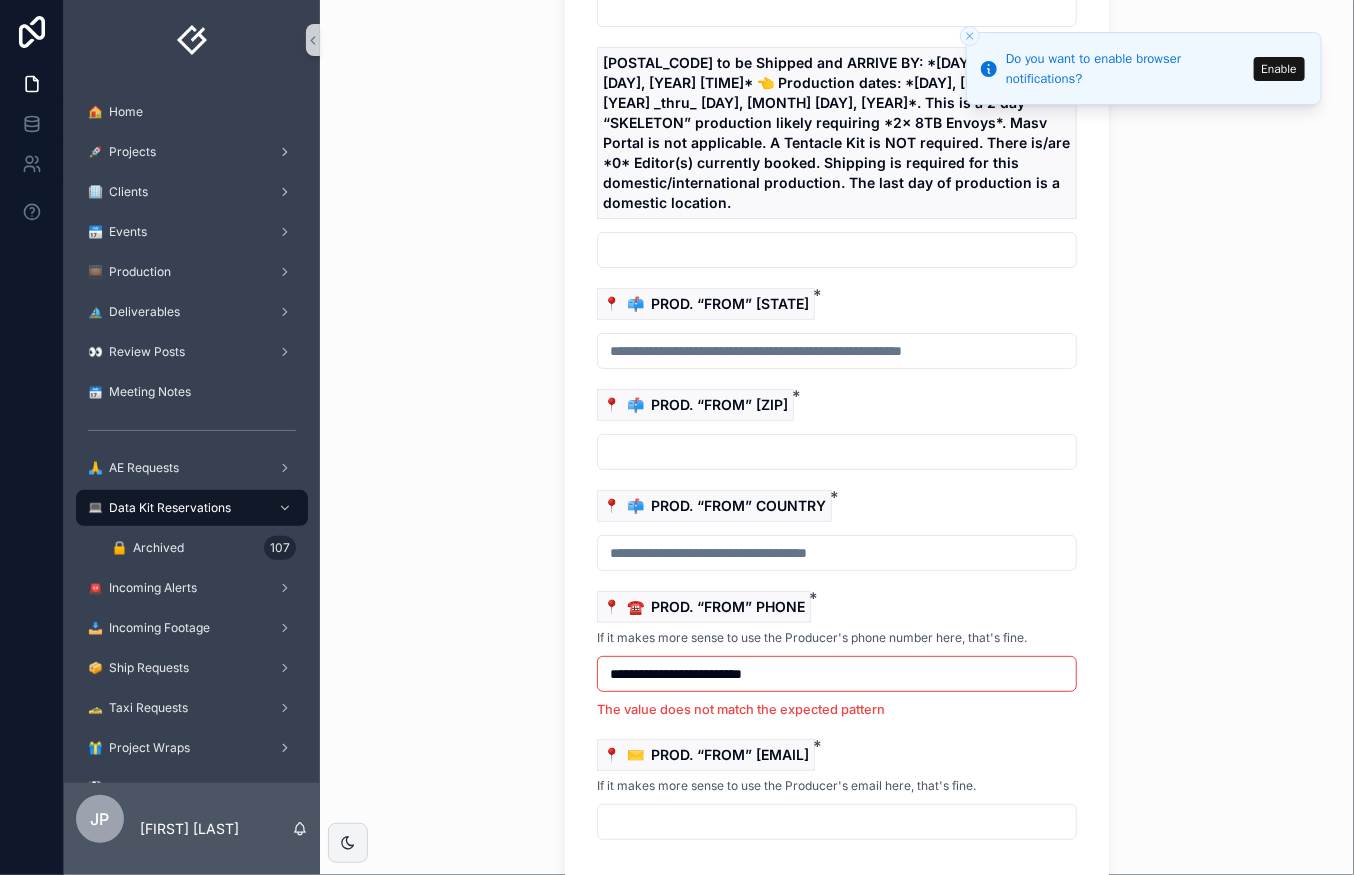 type 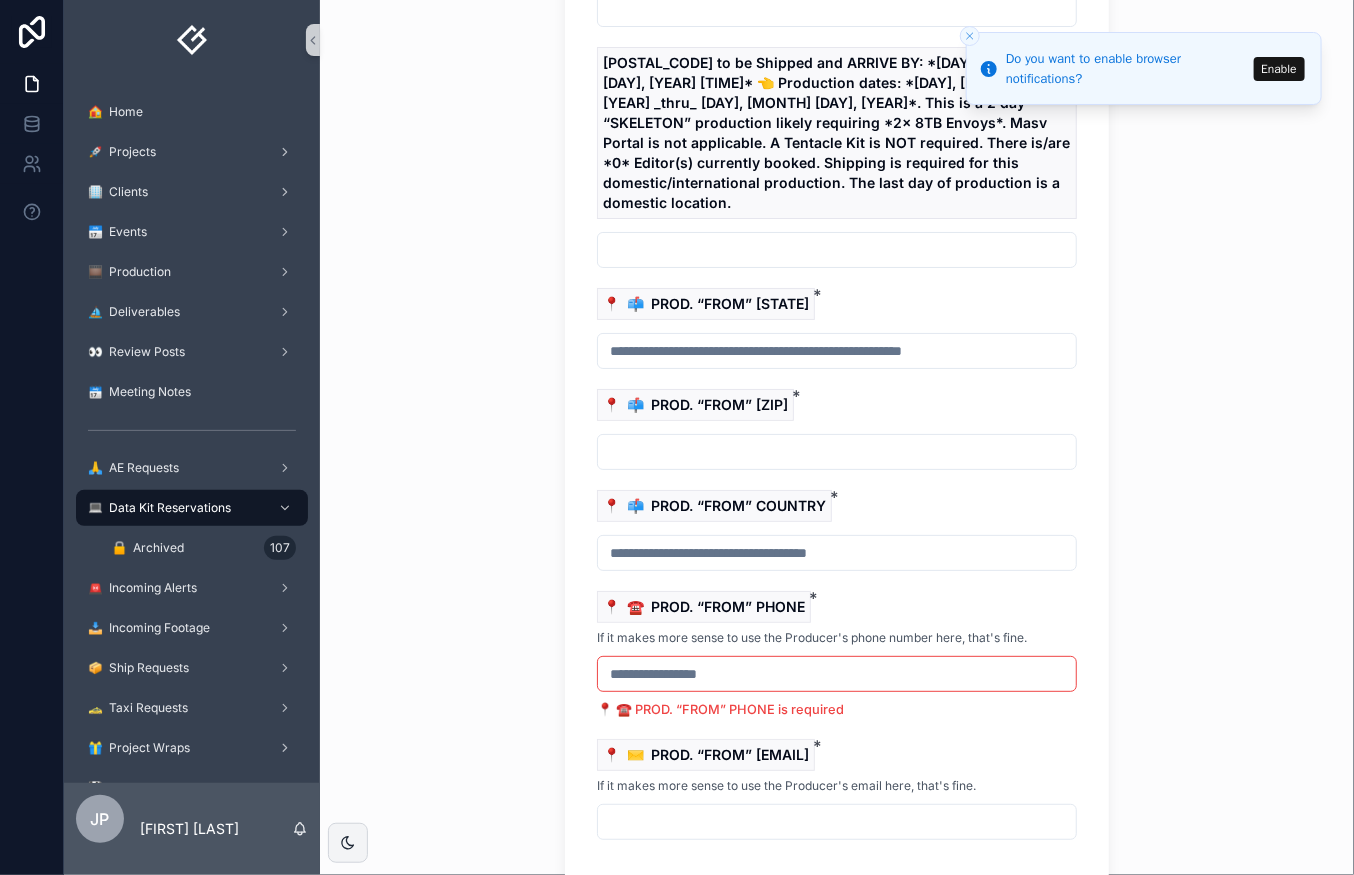 click at bounding box center (837, 822) 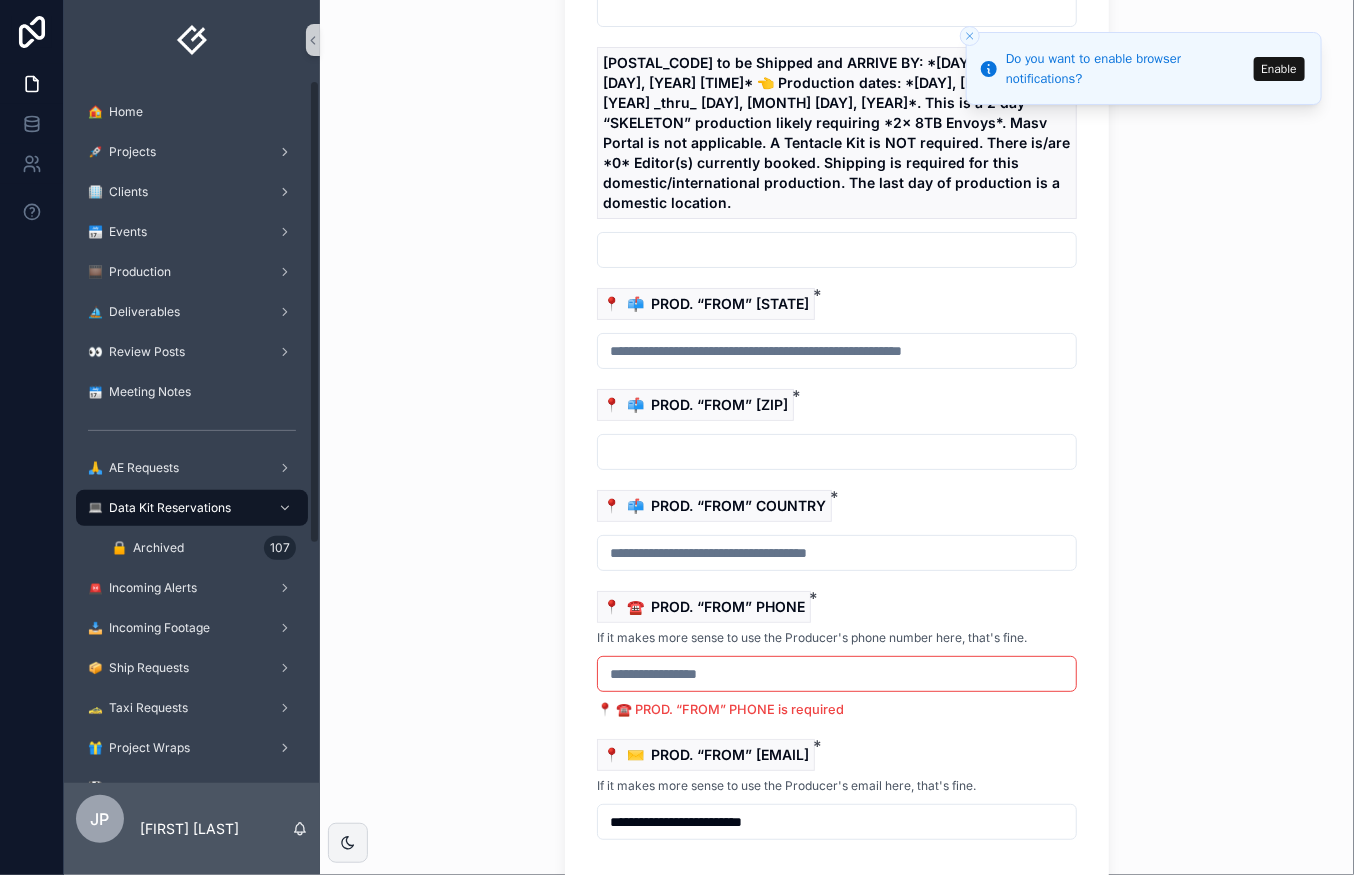type on "**********" 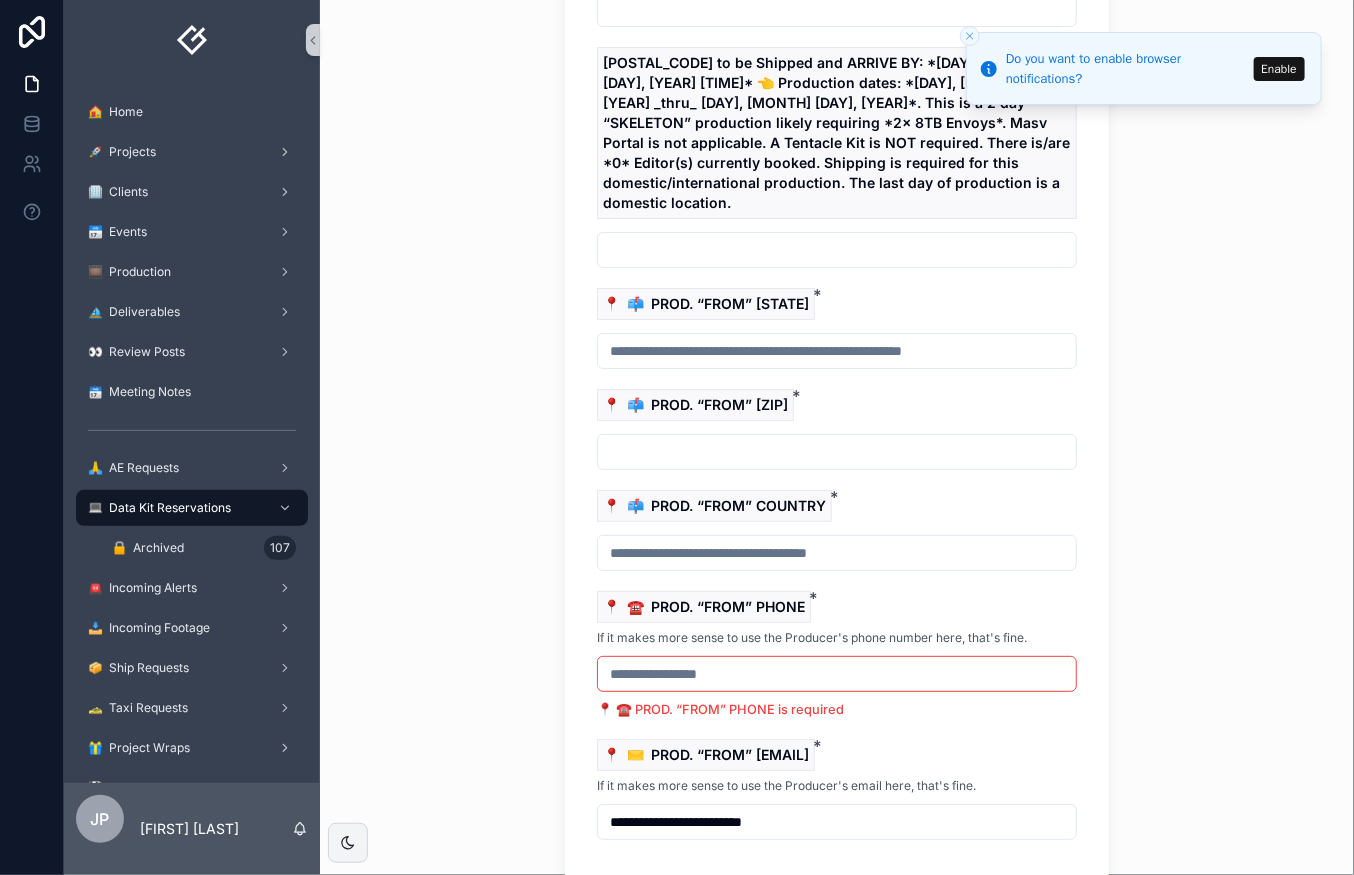 click at bounding box center (837, 674) 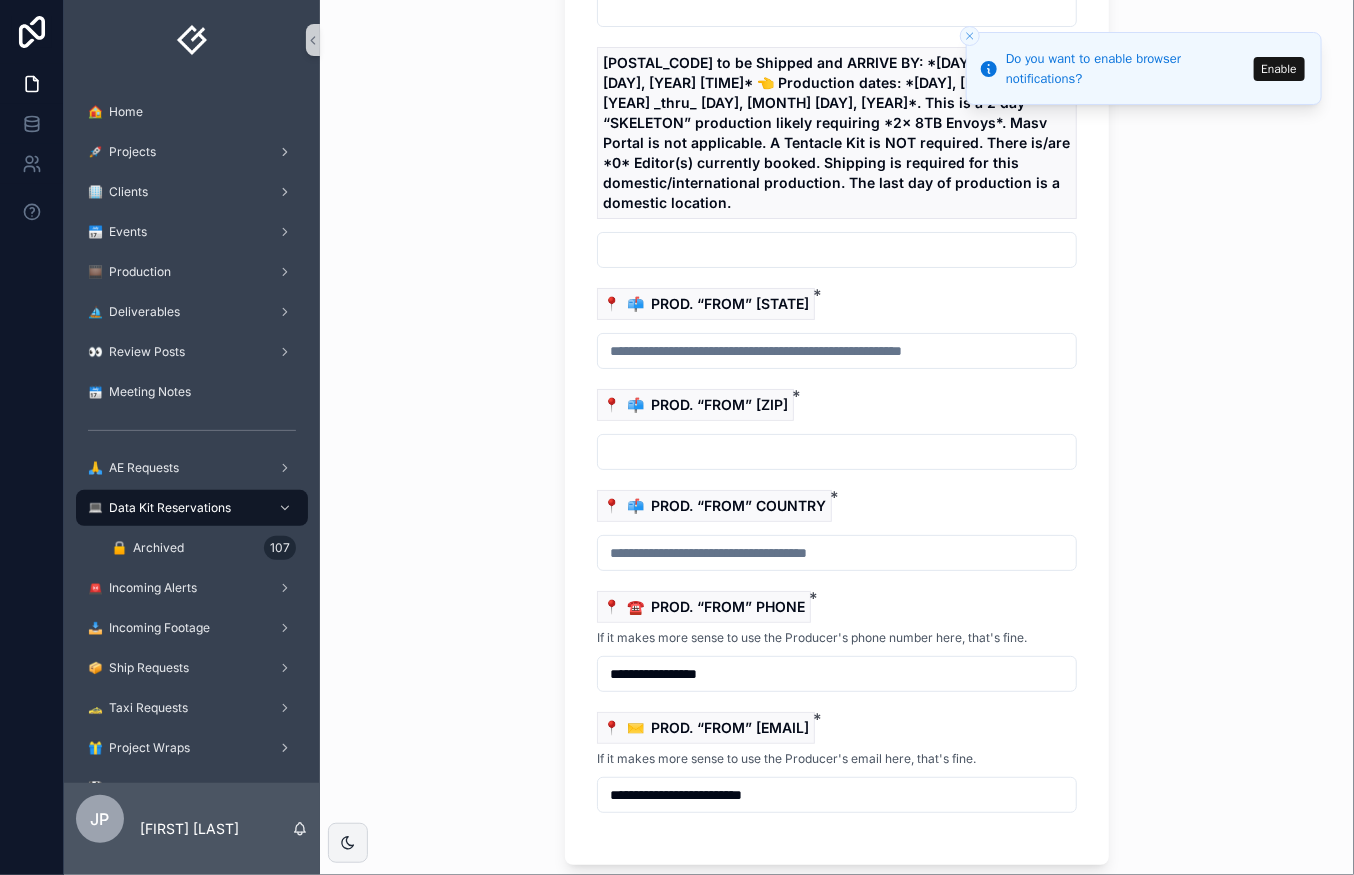 scroll, scrollTop: 2931, scrollLeft: 0, axis: vertical 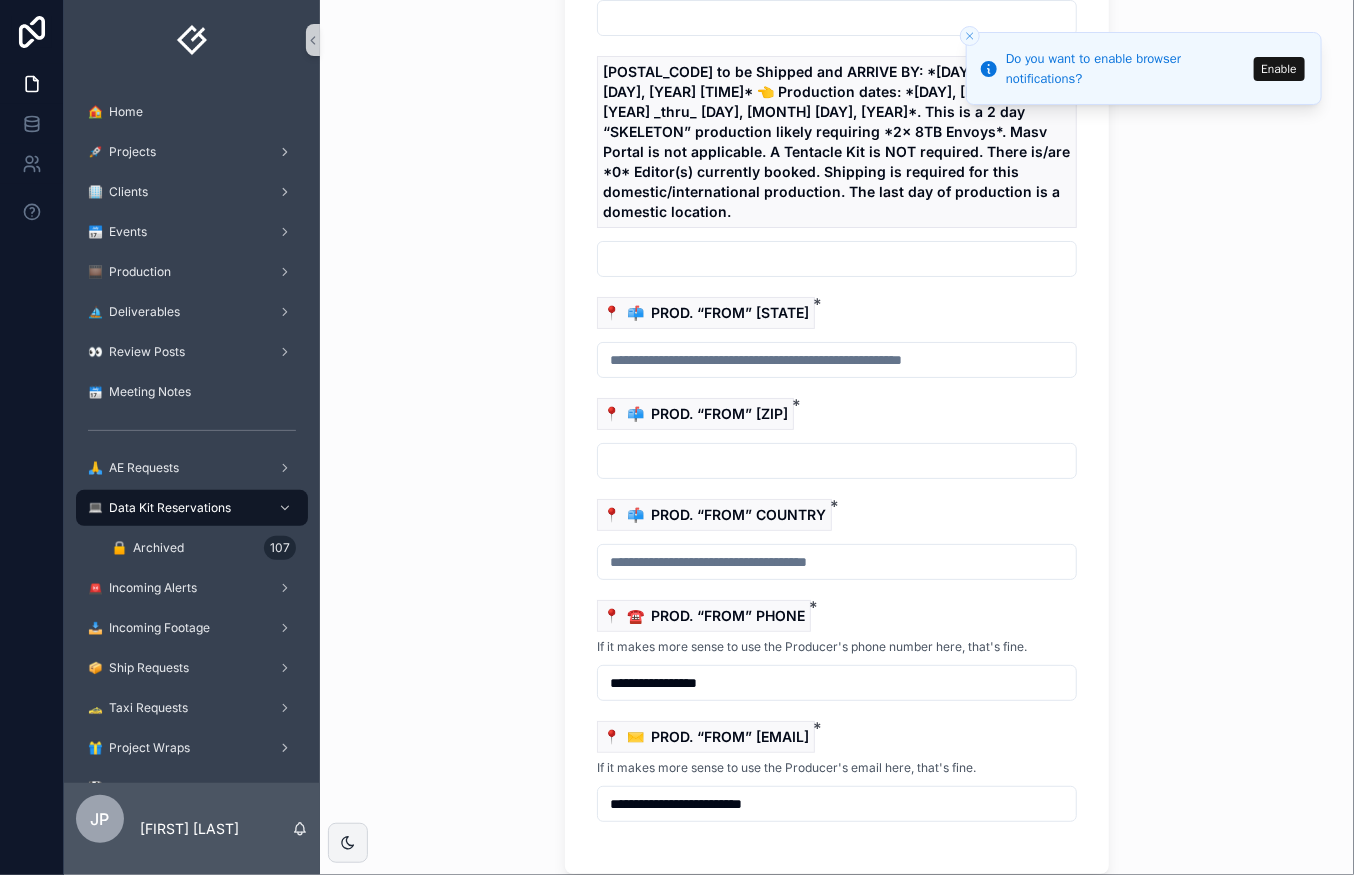 type on "**********" 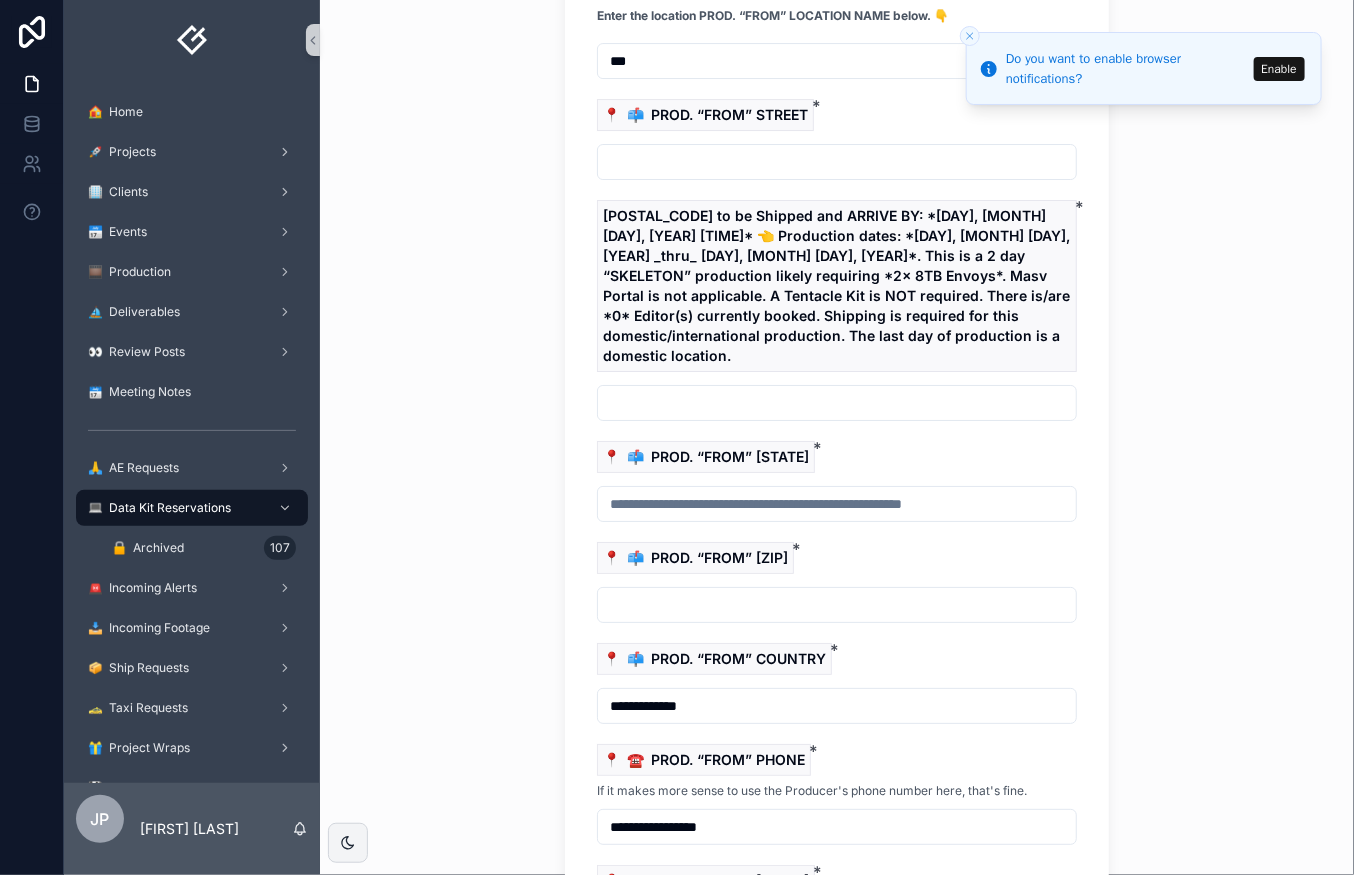 scroll, scrollTop: 2767, scrollLeft: 0, axis: vertical 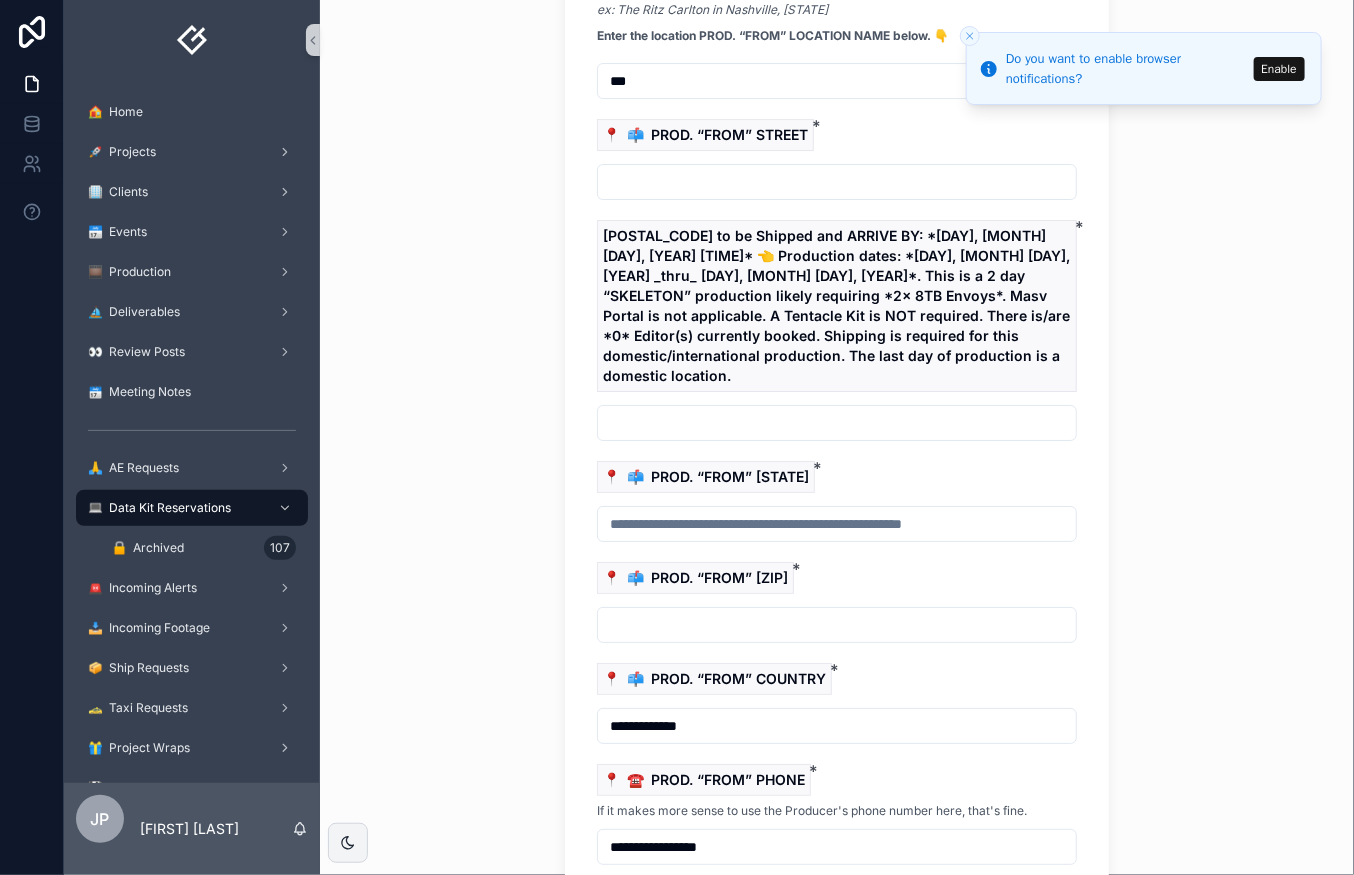 type on "**********" 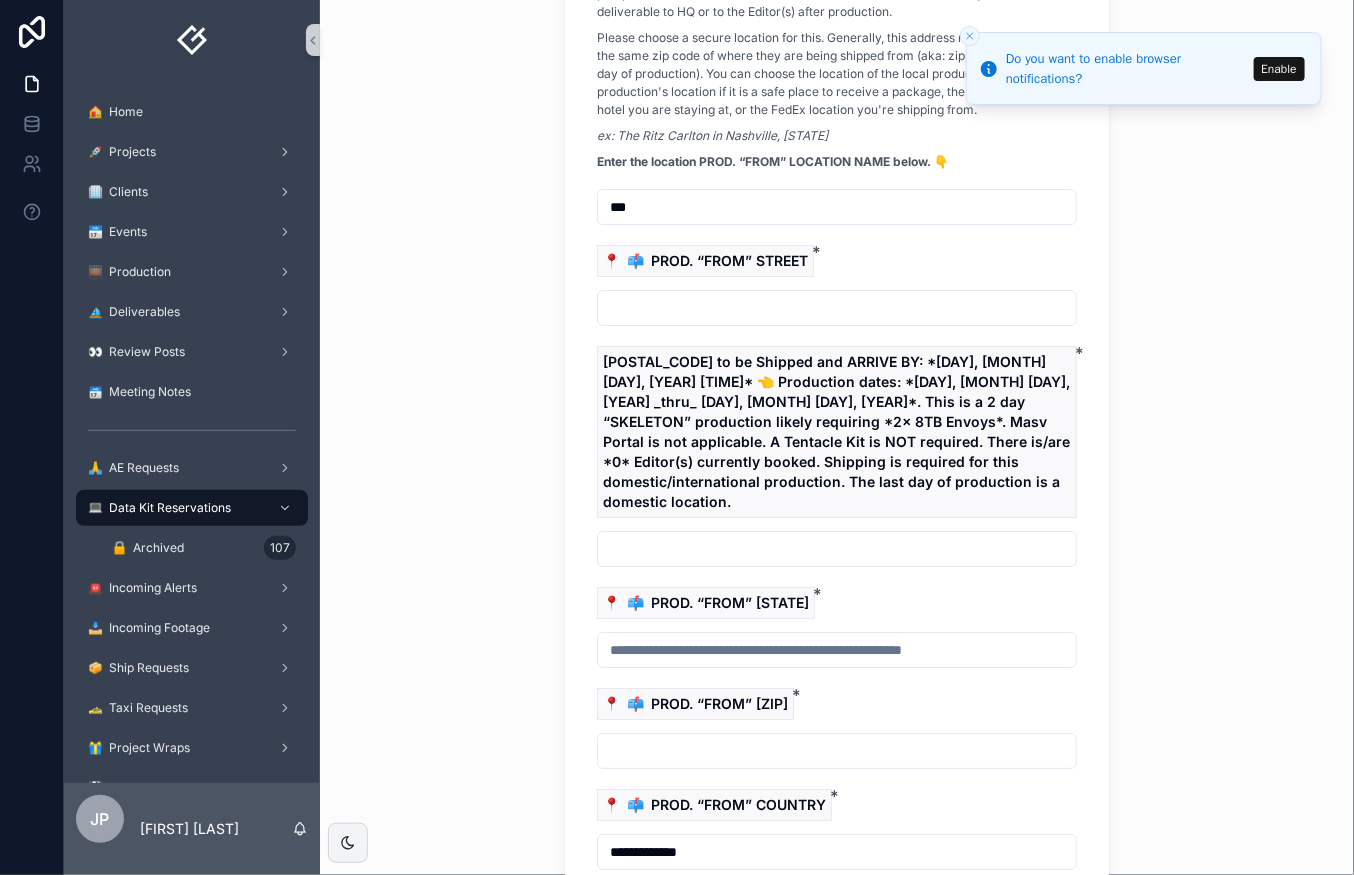 scroll, scrollTop: 2625, scrollLeft: 0, axis: vertical 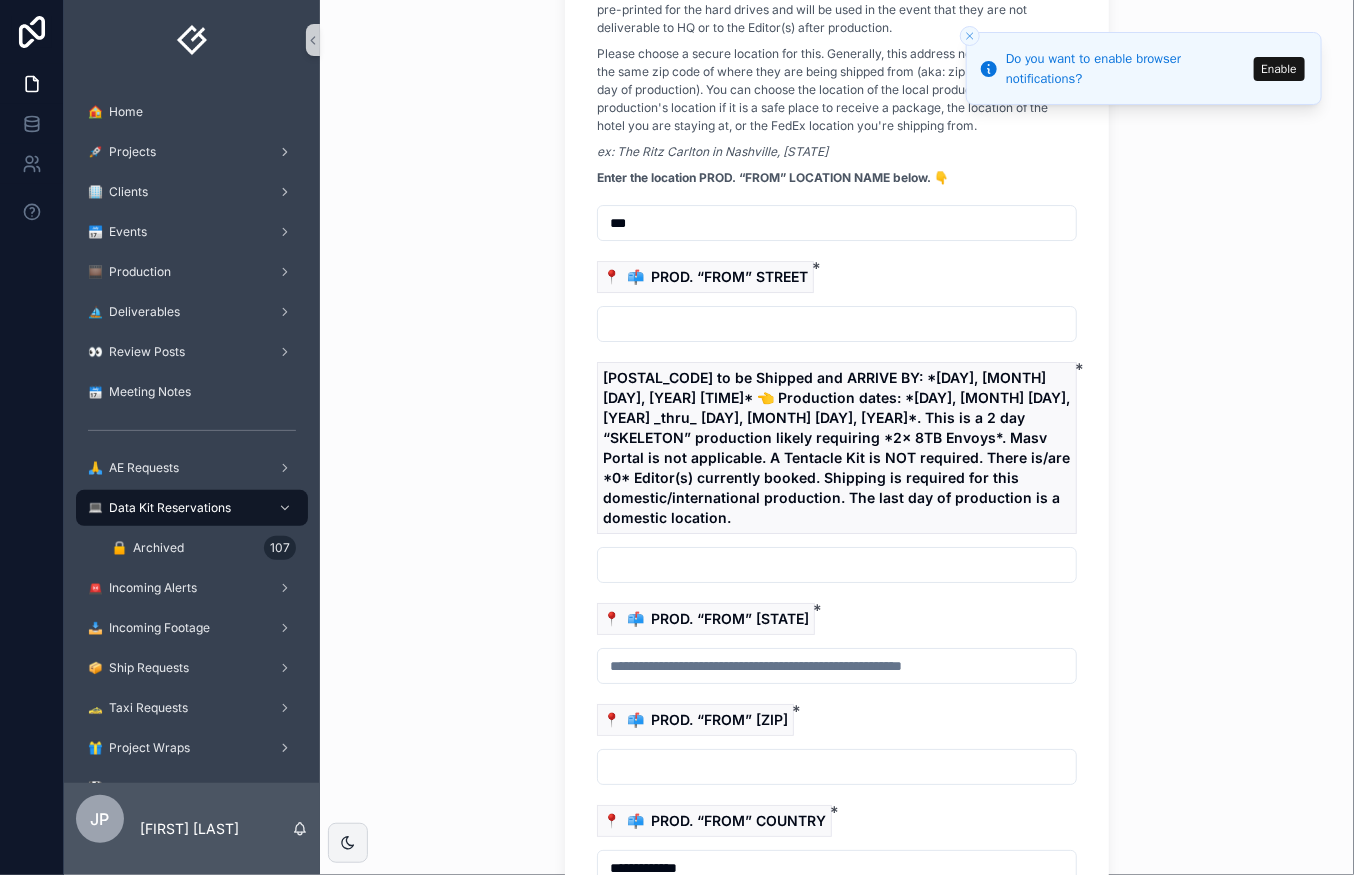 click on "***" at bounding box center (837, 223) 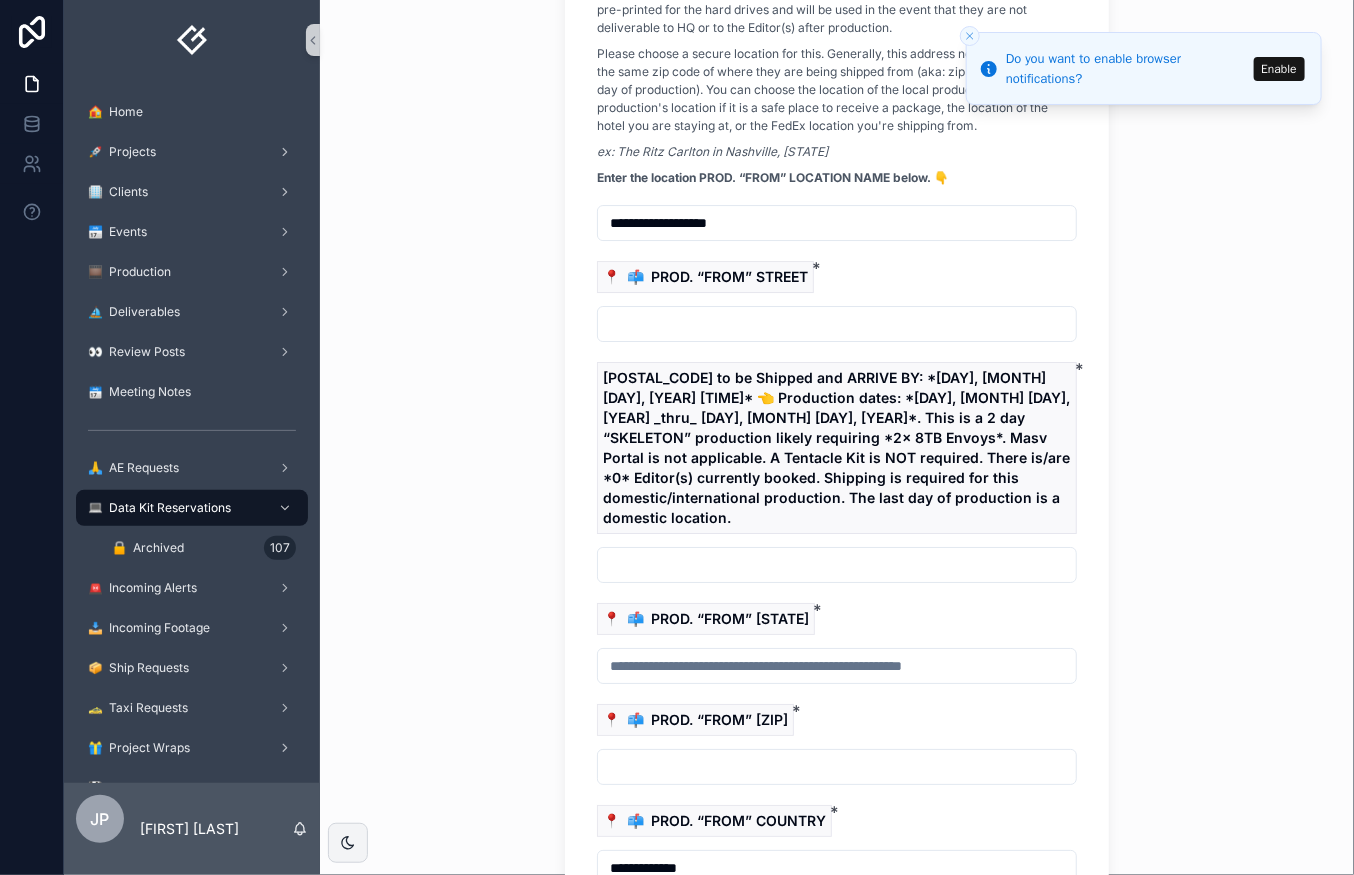 type on "**********" 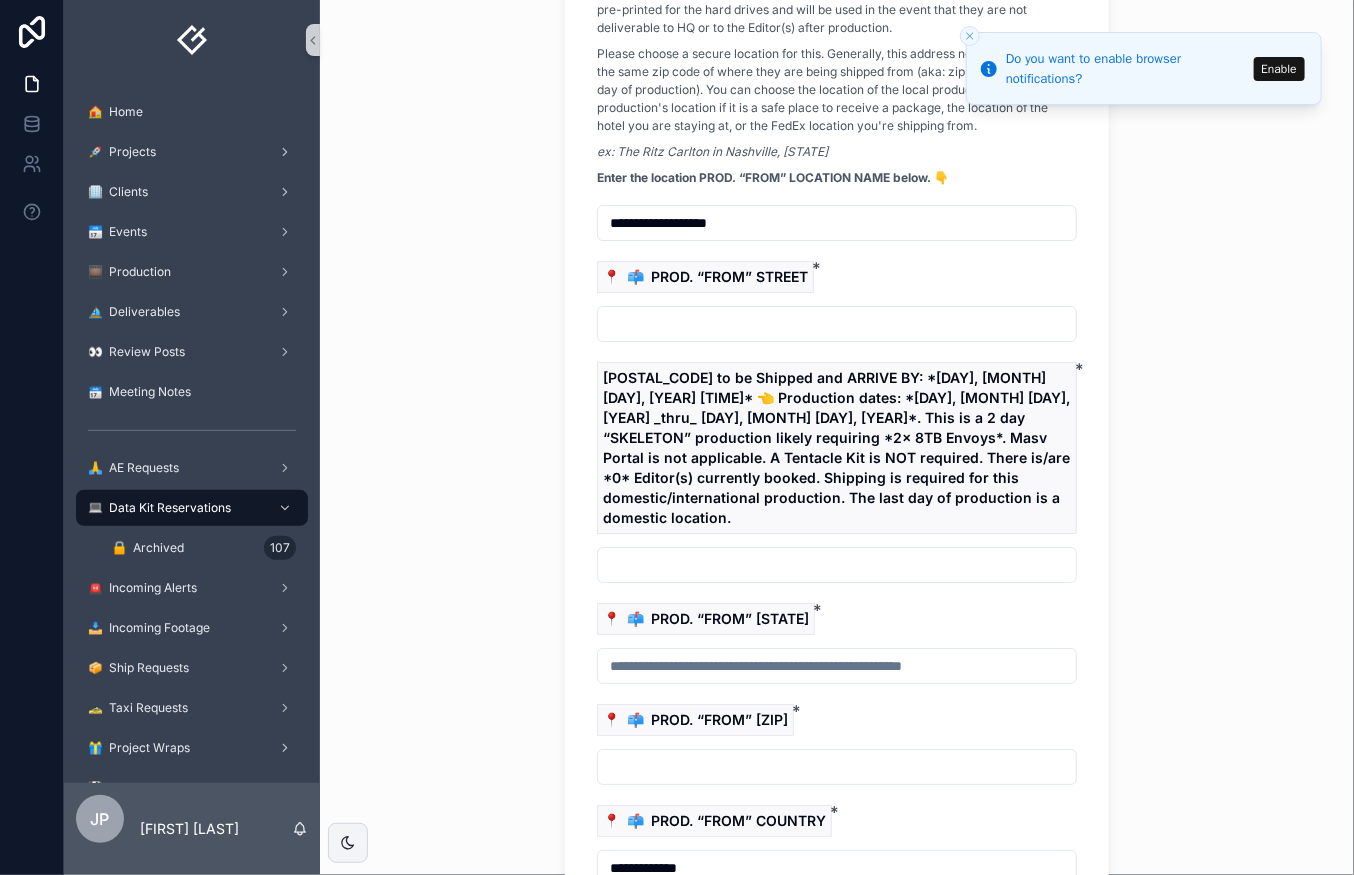 click at bounding box center (837, 324) 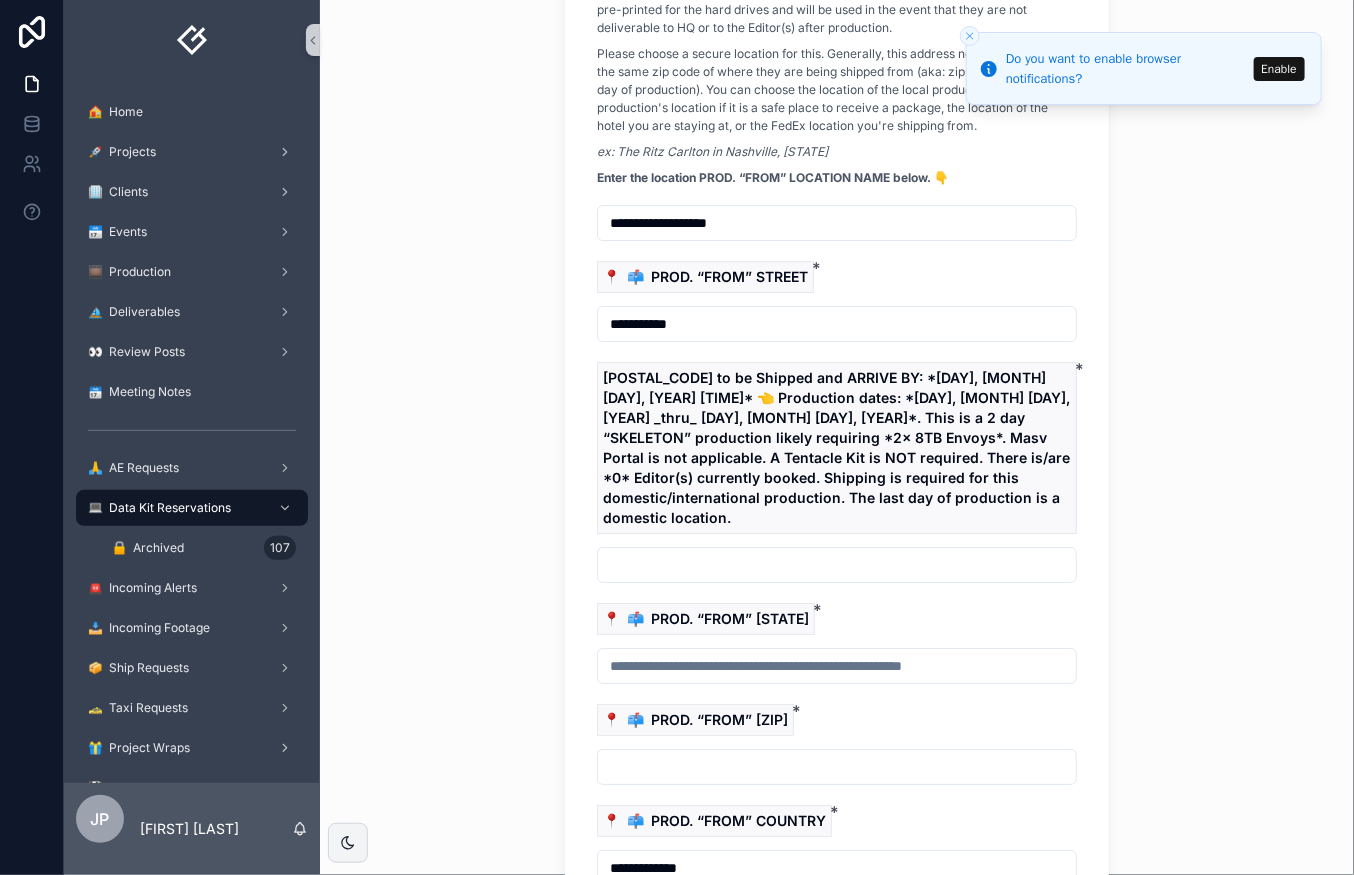type on "**********" 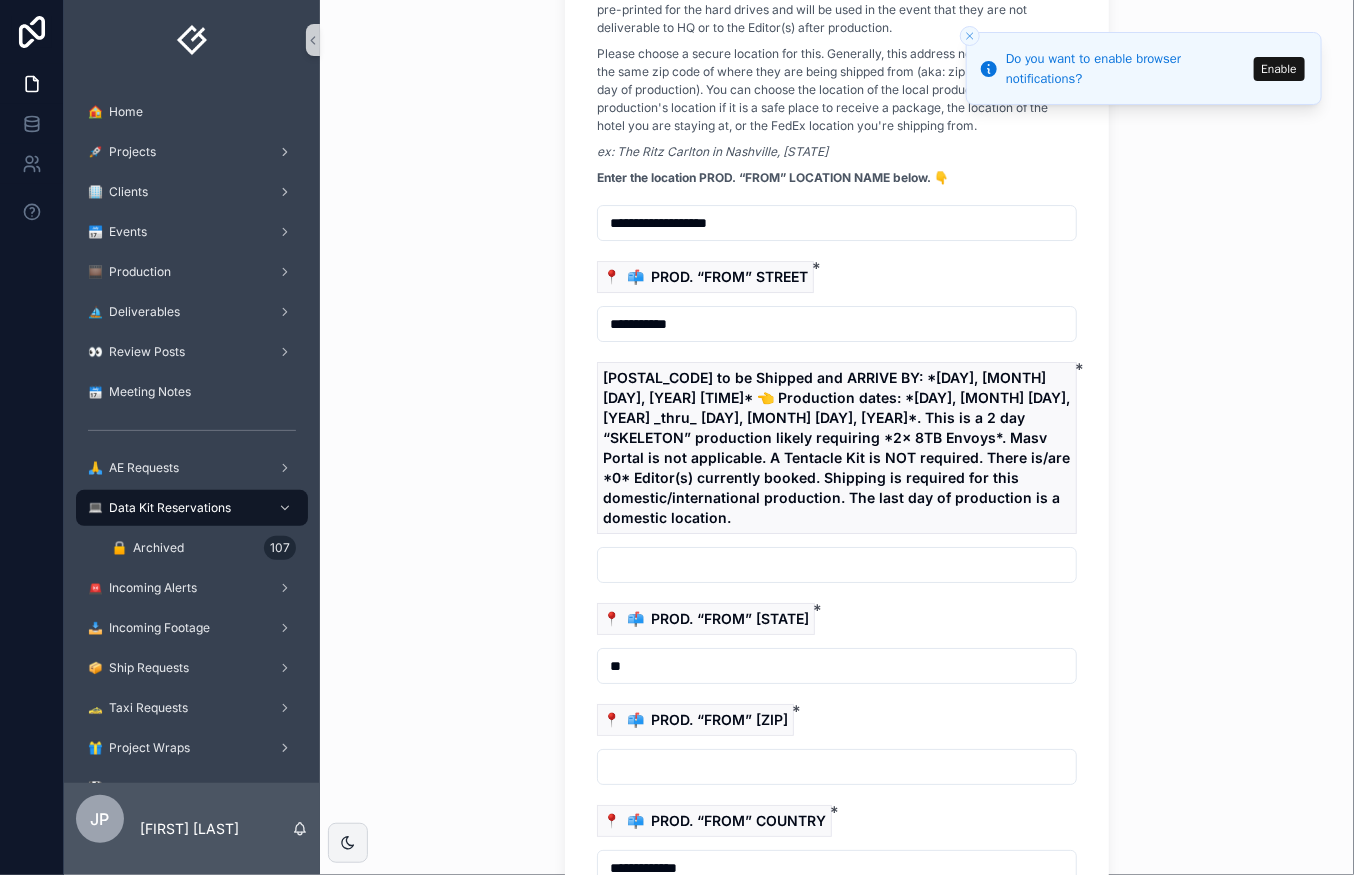 type on "**" 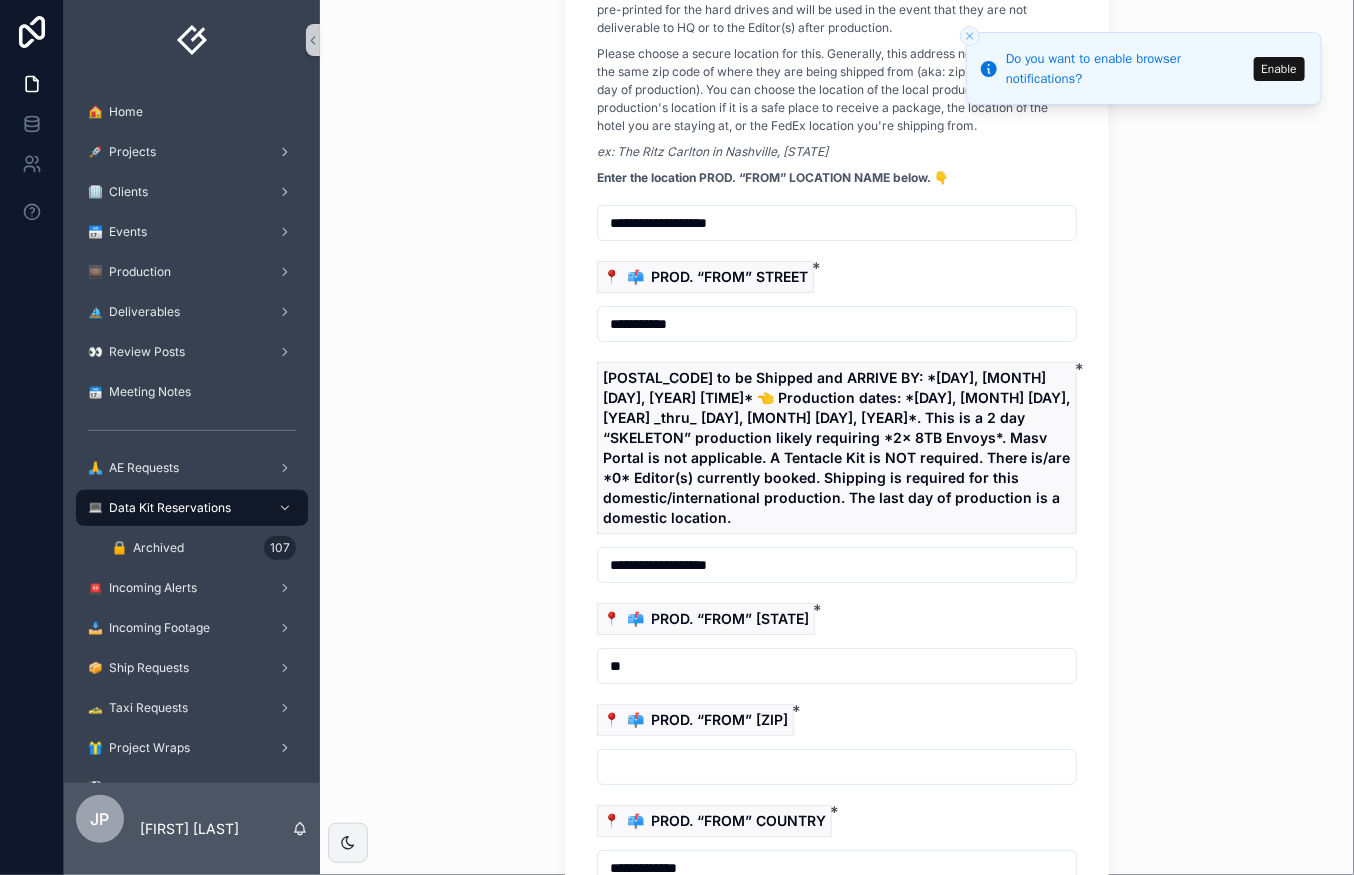 drag, startPoint x: 766, startPoint y: 408, endPoint x: 705, endPoint y: 403, distance: 61.204575 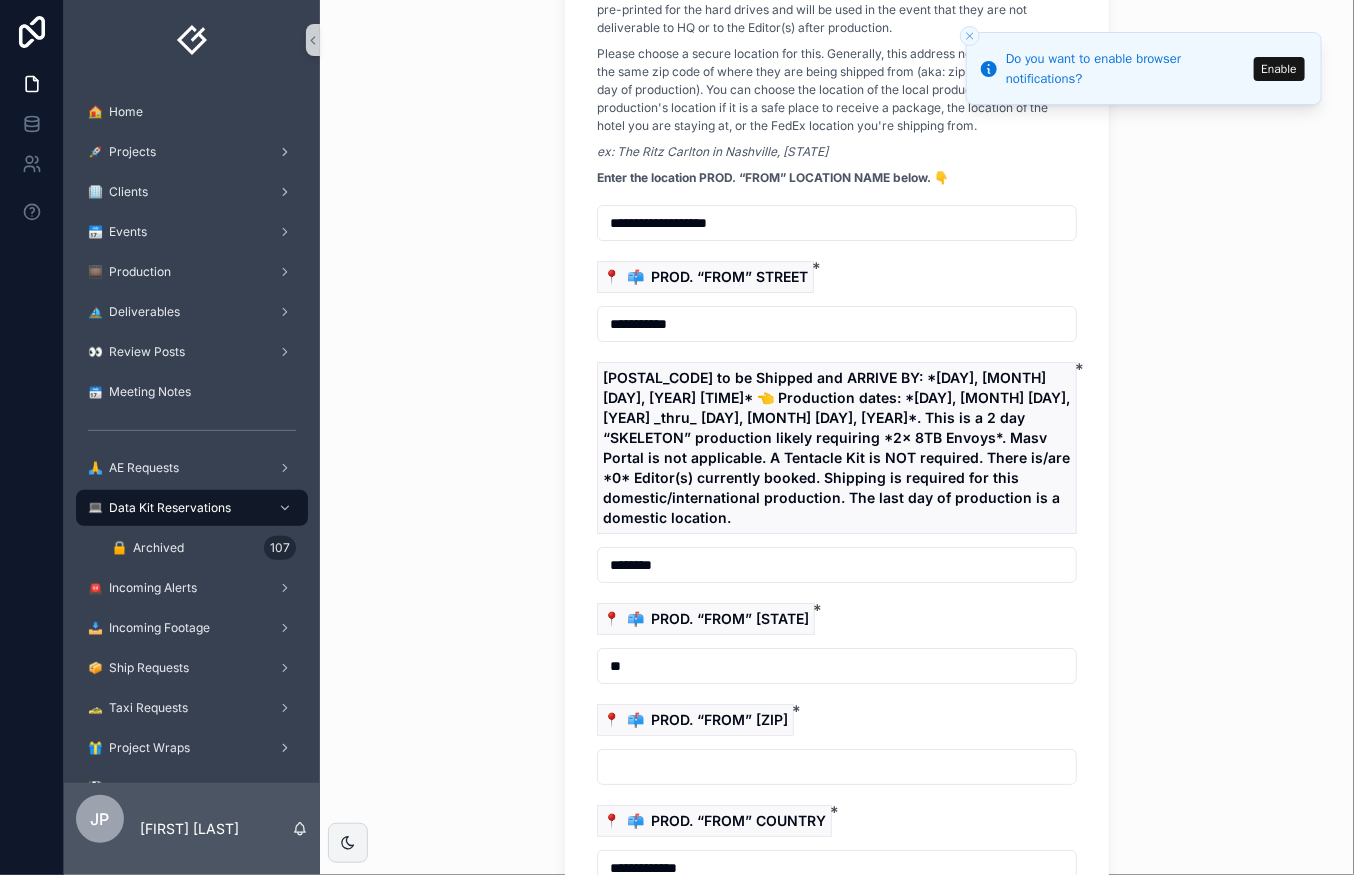 type on "********" 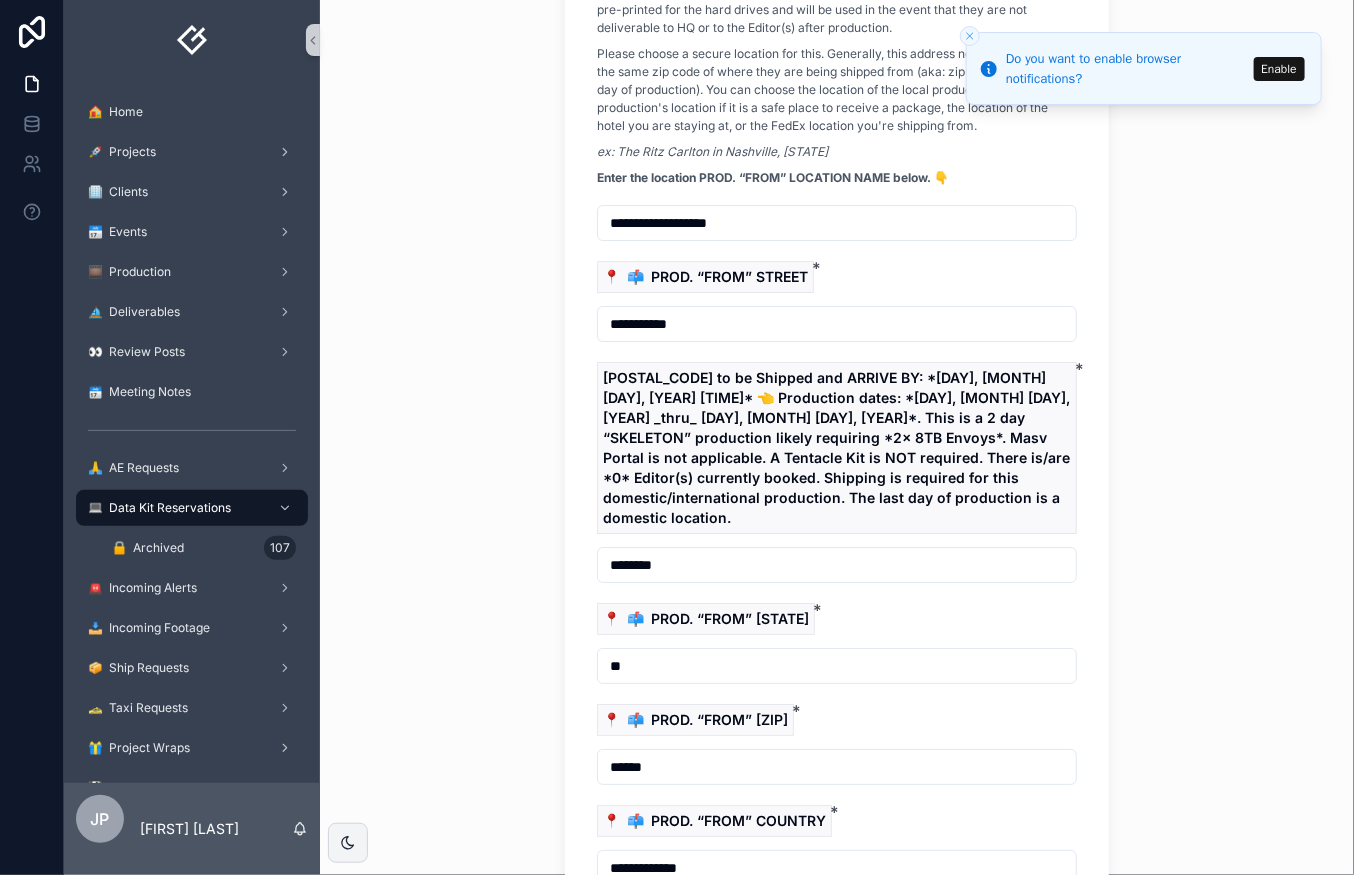 type on "*****" 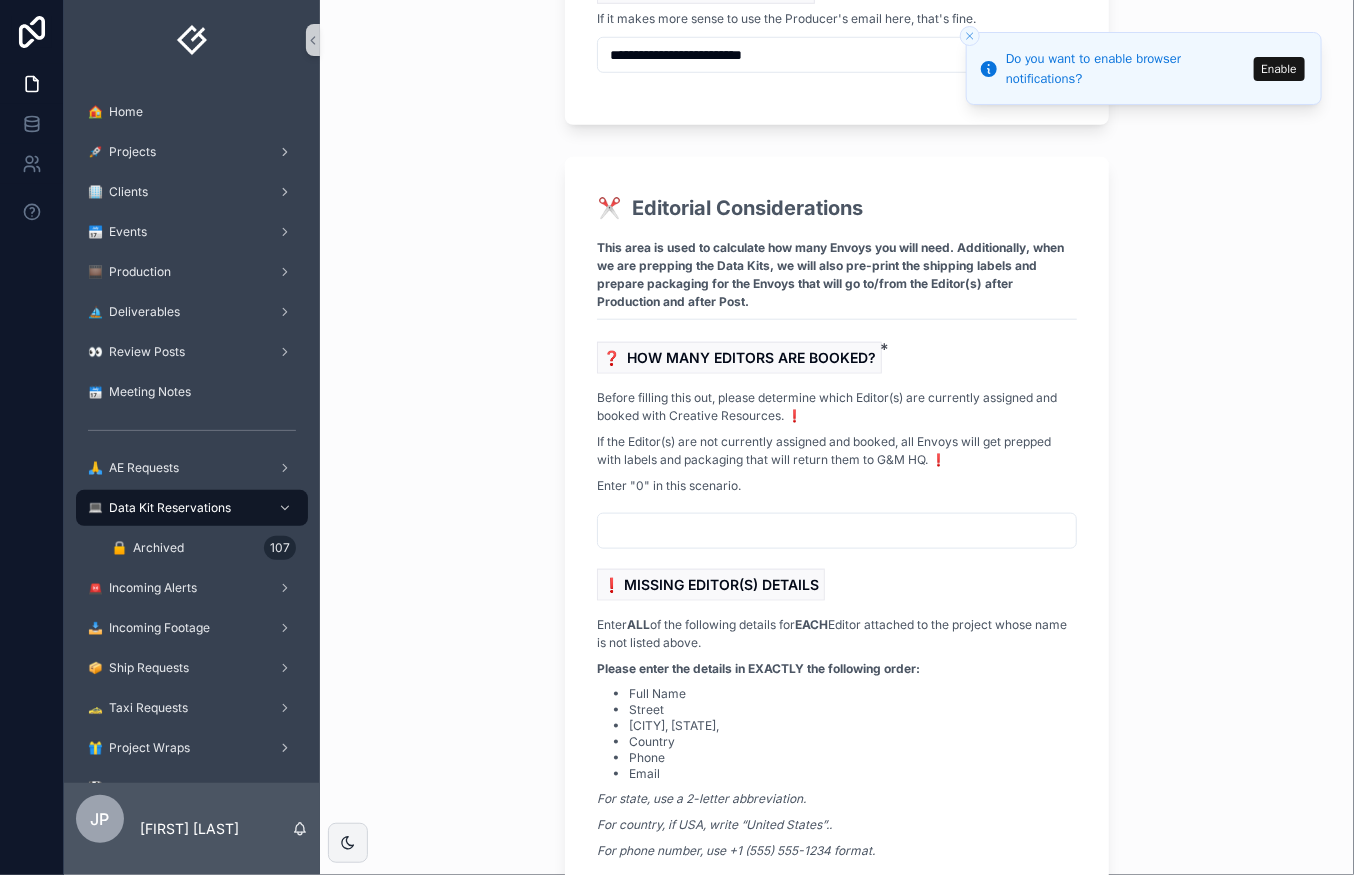 scroll, scrollTop: 3688, scrollLeft: 0, axis: vertical 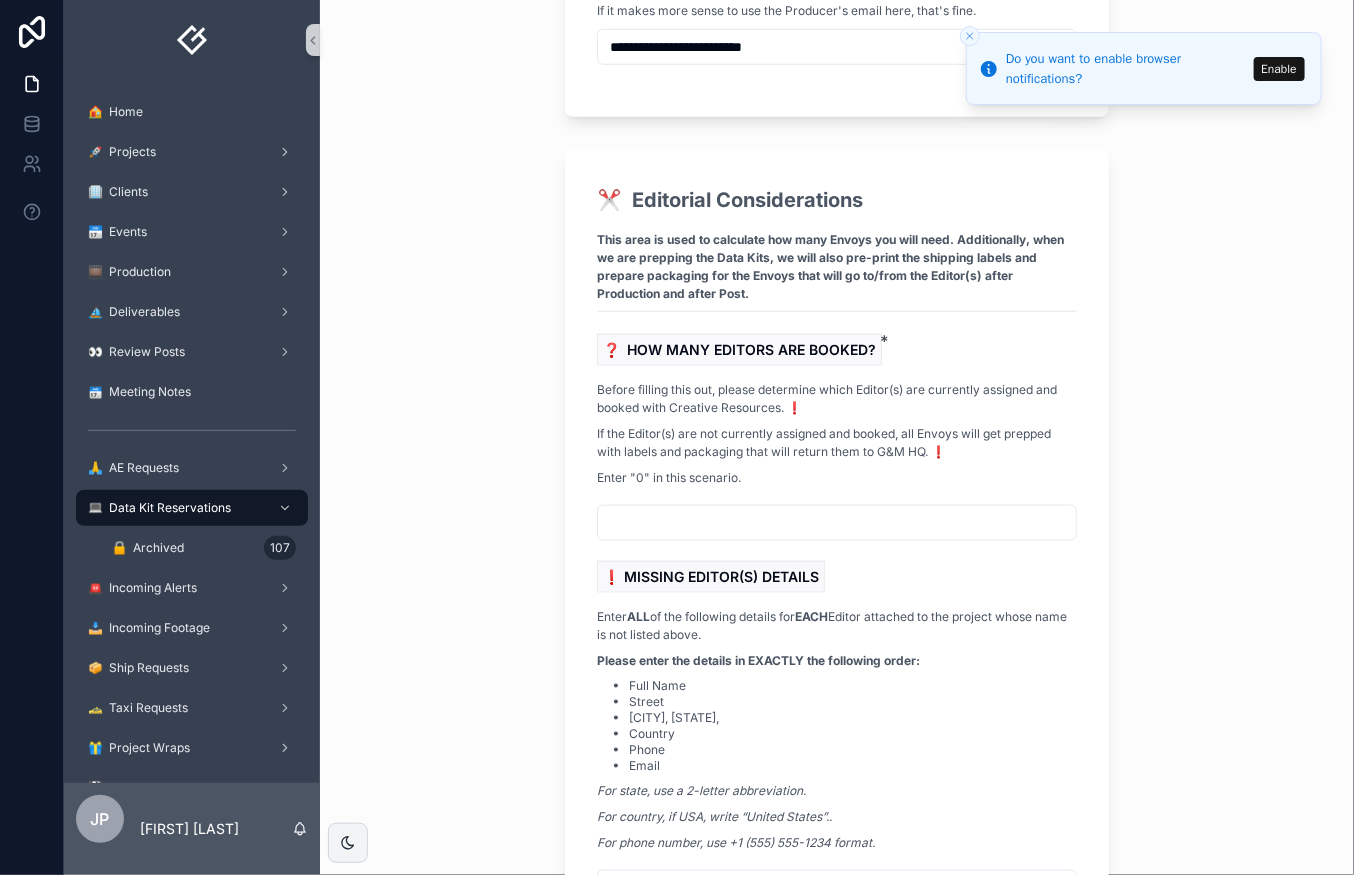 click at bounding box center (837, 523) 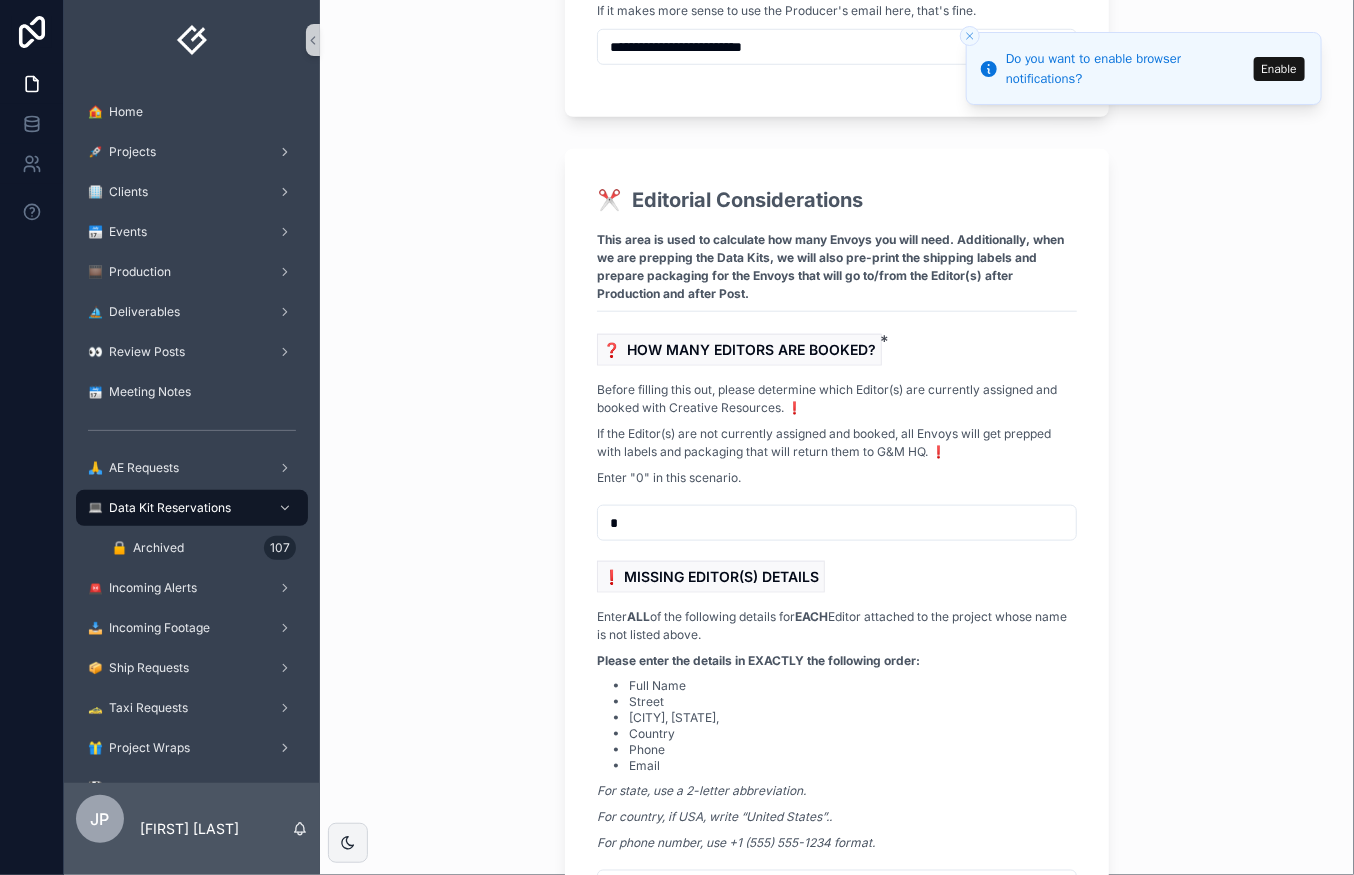 type on "*" 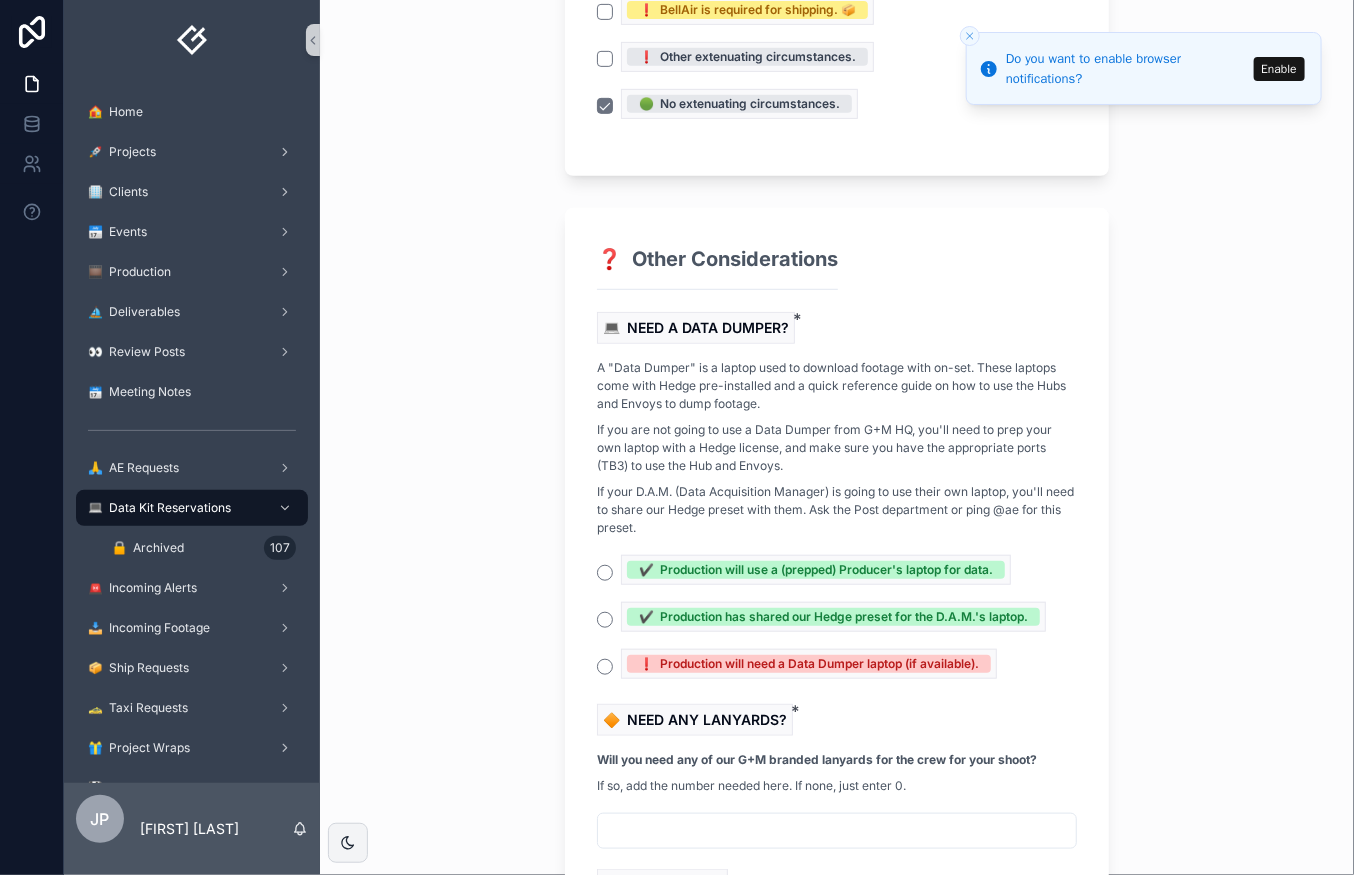 scroll, scrollTop: 6474, scrollLeft: 0, axis: vertical 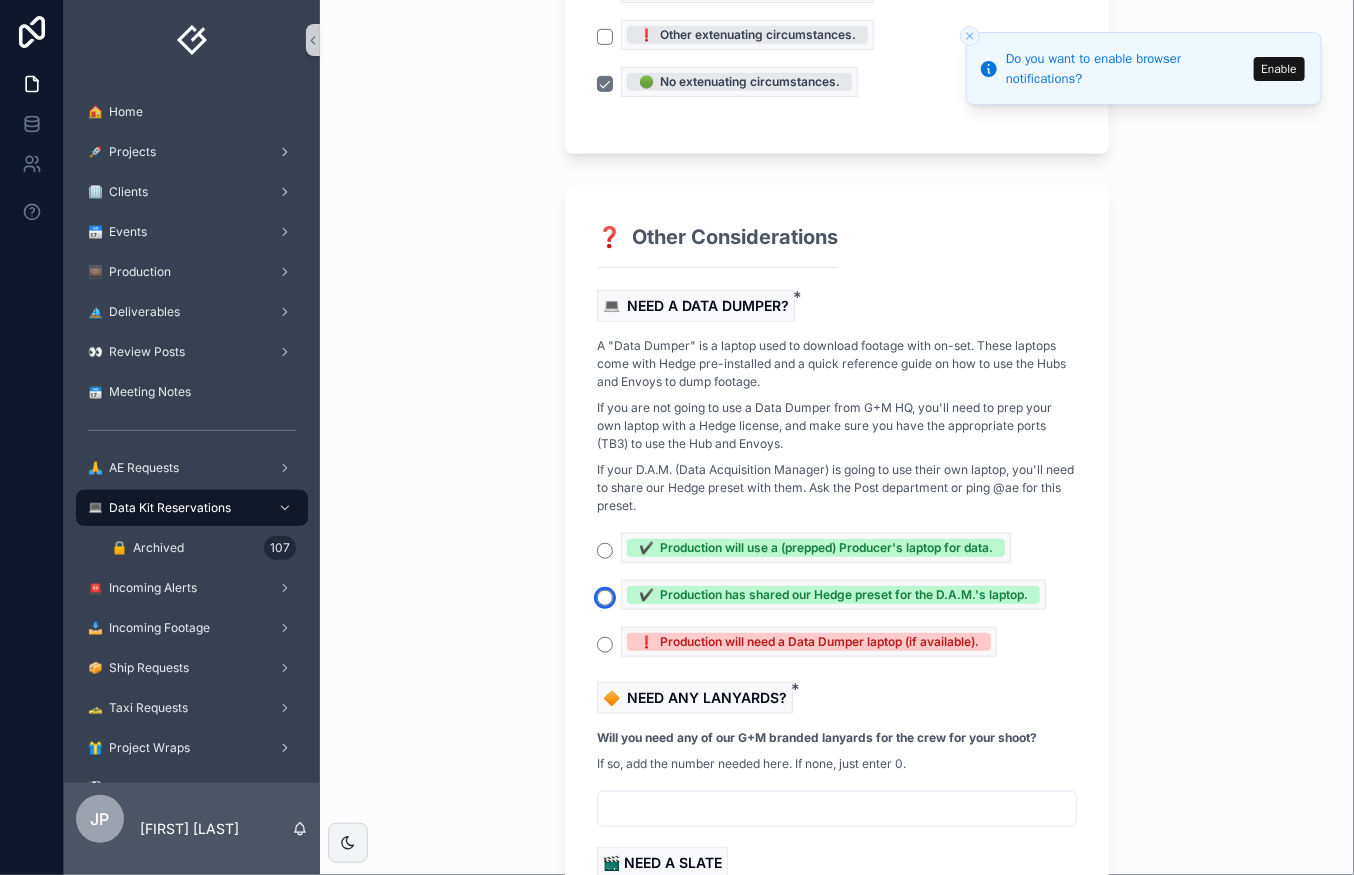 click on "✔️ Production has shared our Hedge preset for the D.A.M.'s laptop." at bounding box center (605, 598) 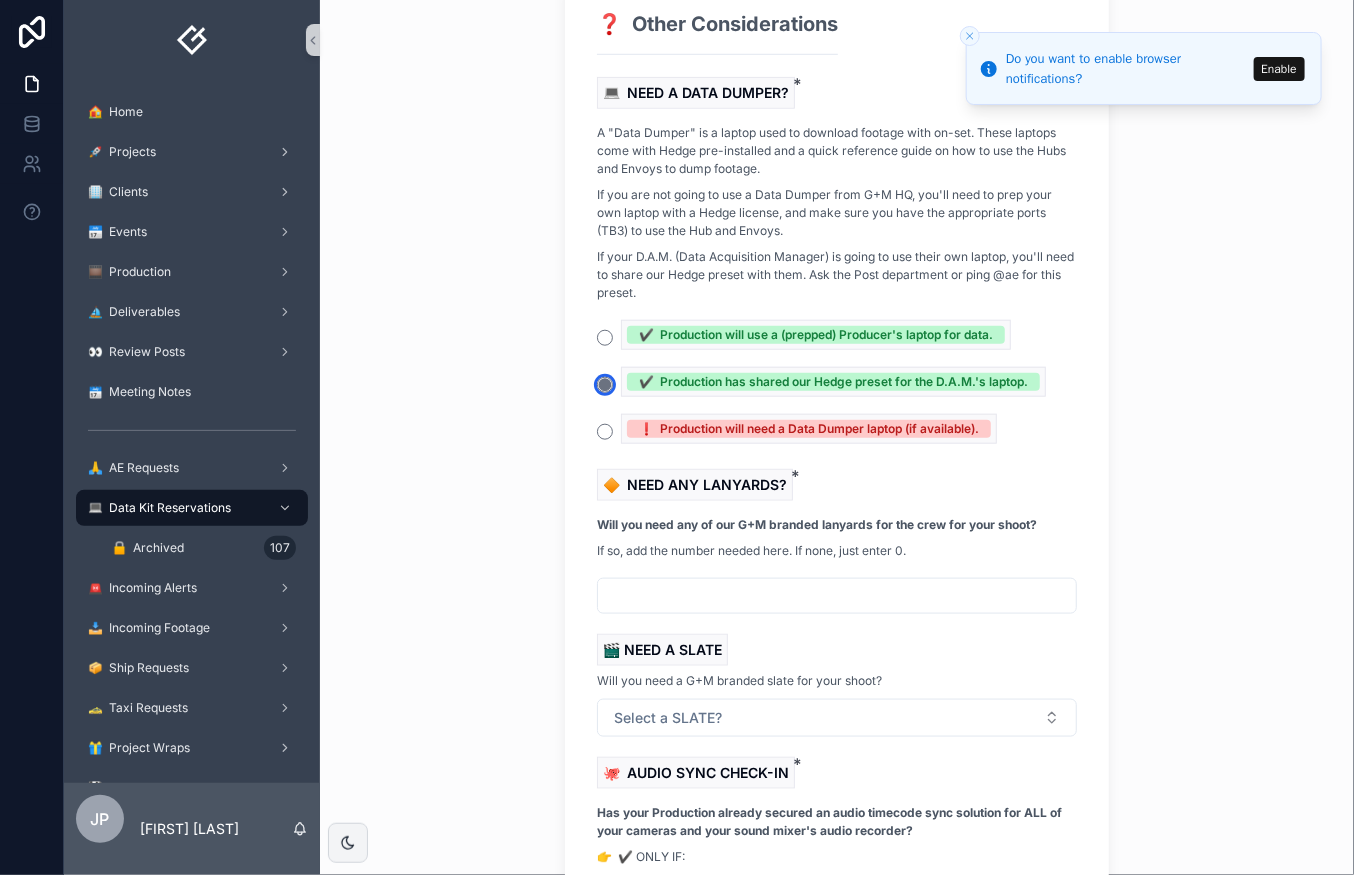 scroll, scrollTop: 6738, scrollLeft: 0, axis: vertical 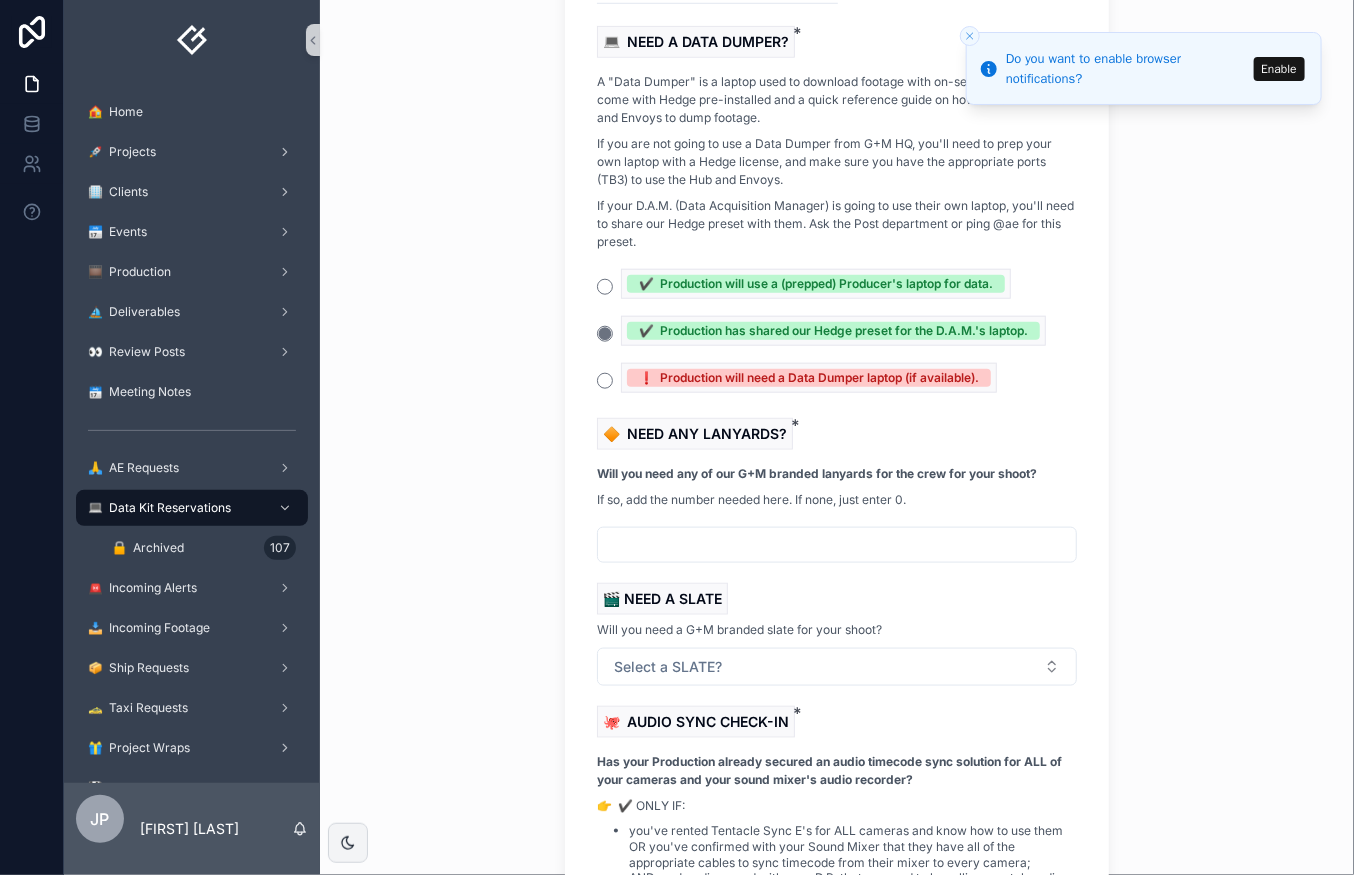 click at bounding box center [837, 545] 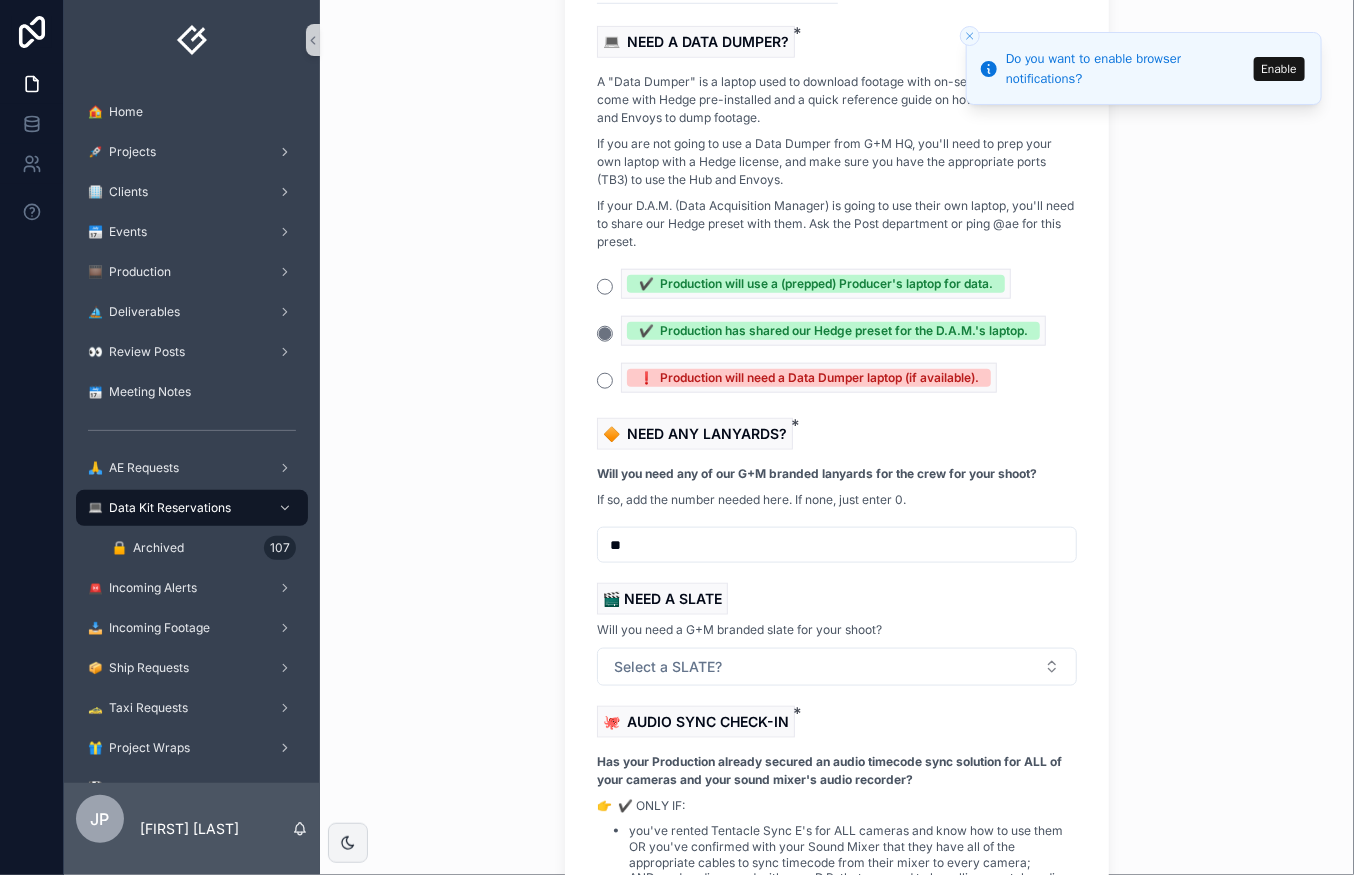 type on "**" 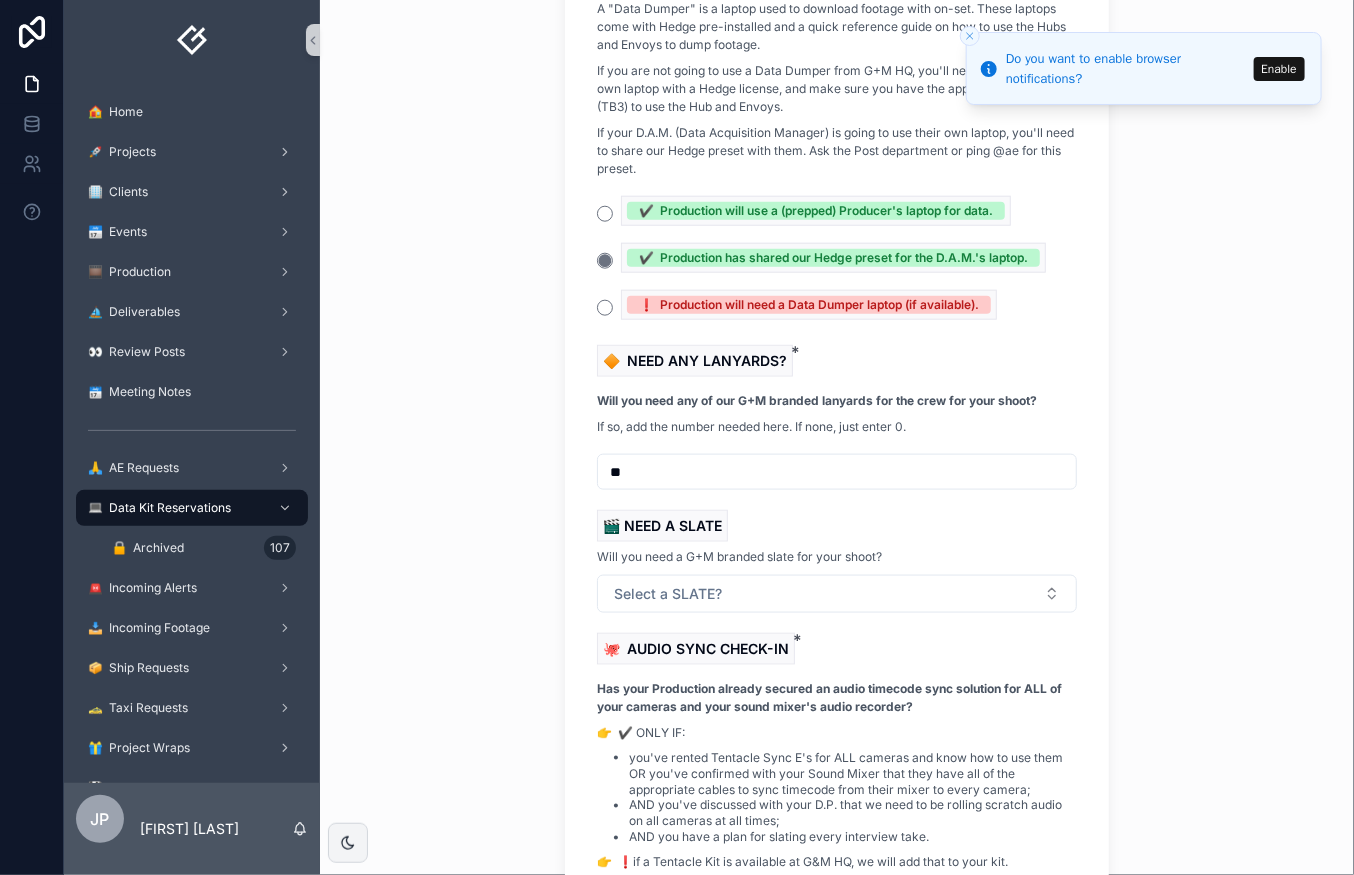 scroll, scrollTop: 6844, scrollLeft: 0, axis: vertical 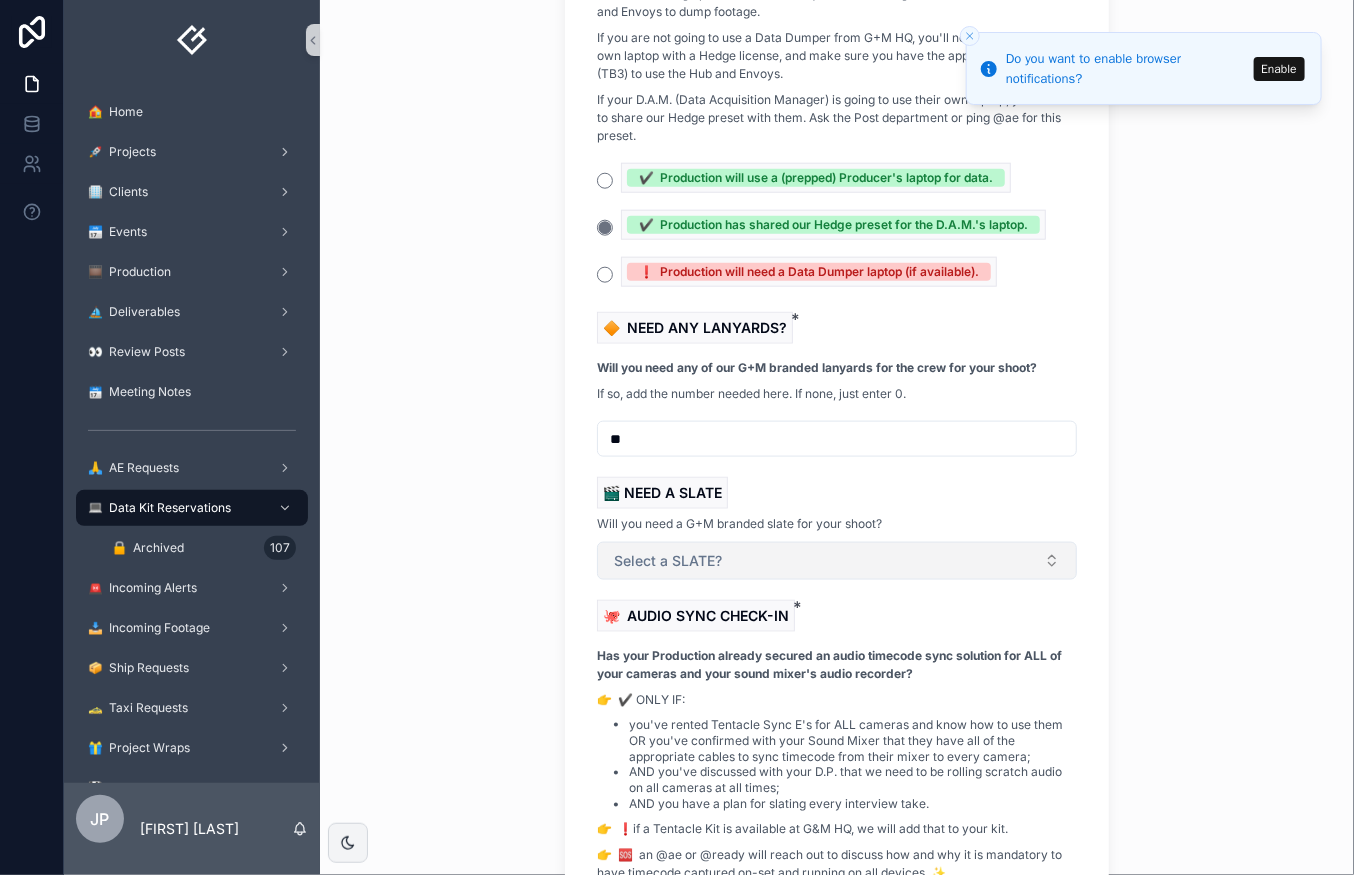 click on "Select a SLATE?" at bounding box center [837, 561] 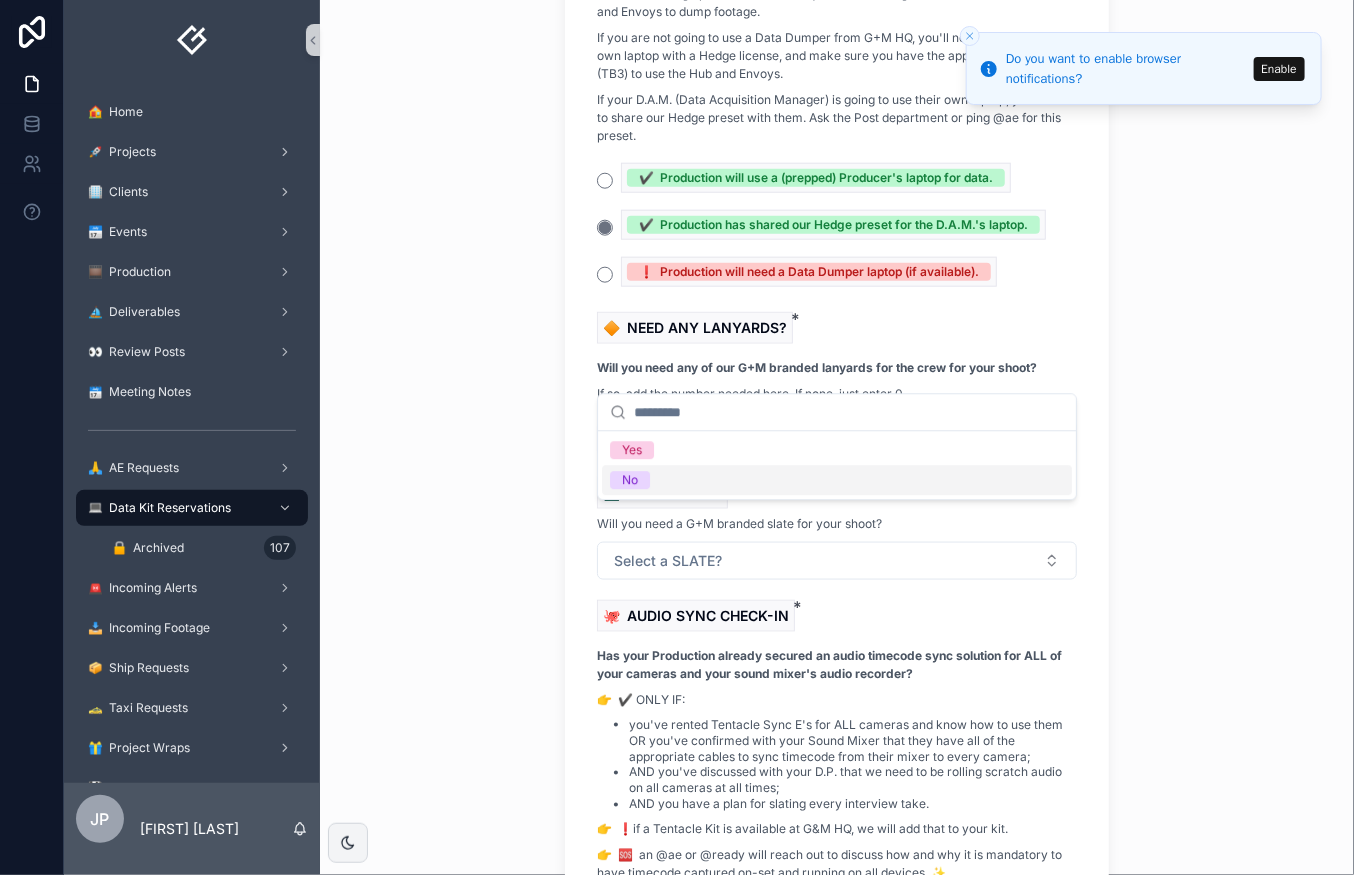 click on "No" at bounding box center [837, 480] 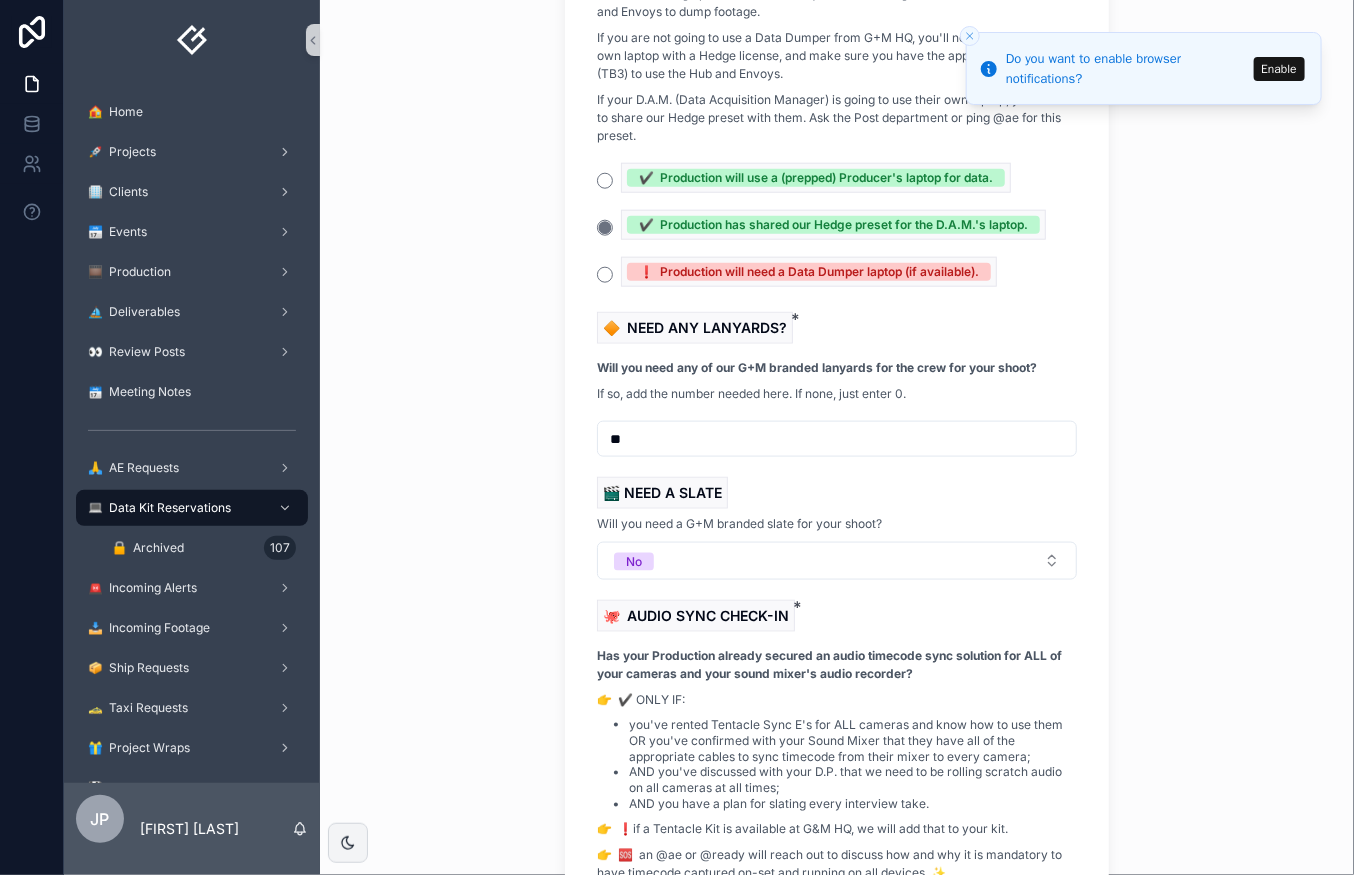 click on "**********" at bounding box center (837, 437) 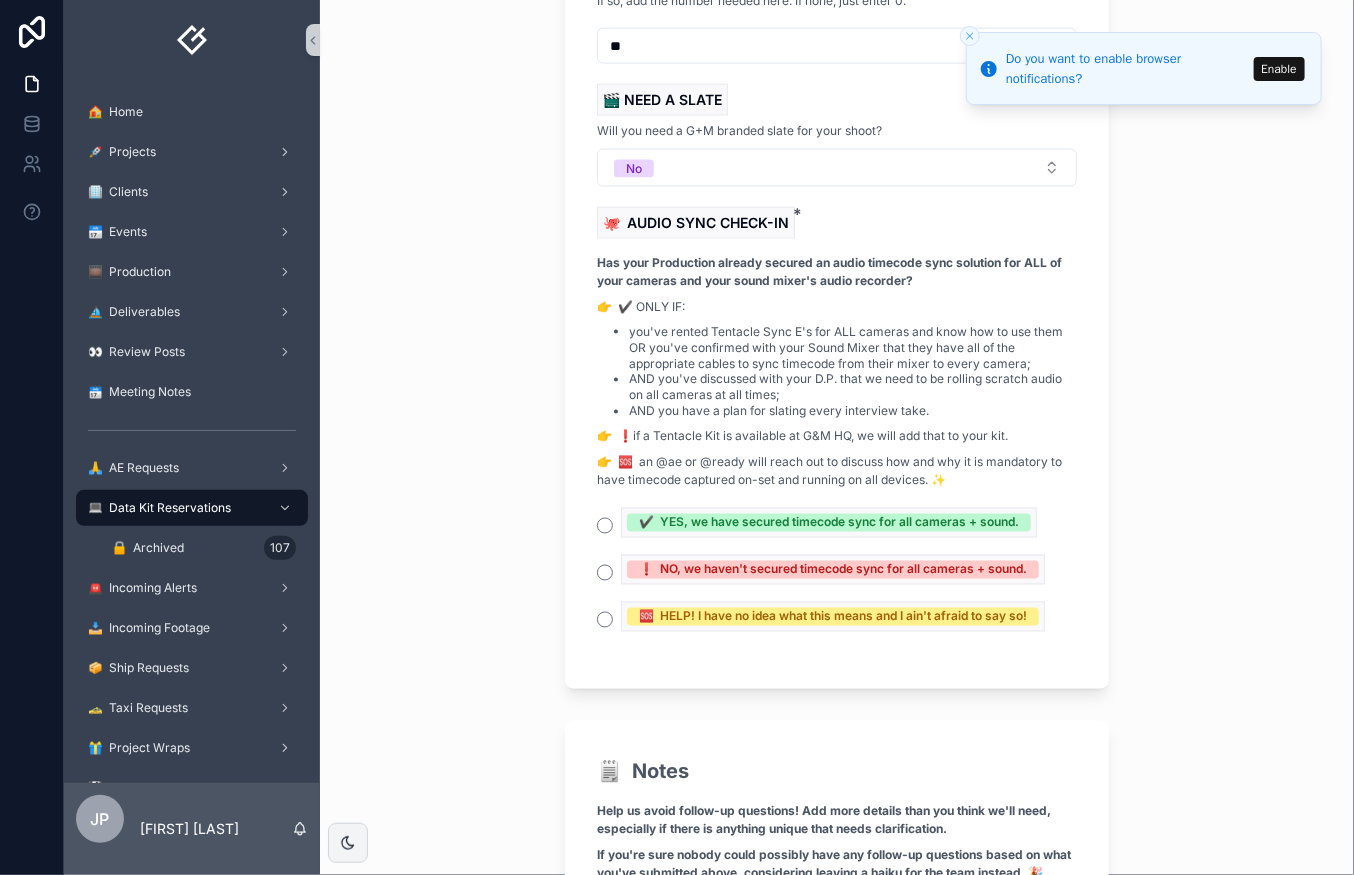 scroll, scrollTop: 7247, scrollLeft: 0, axis: vertical 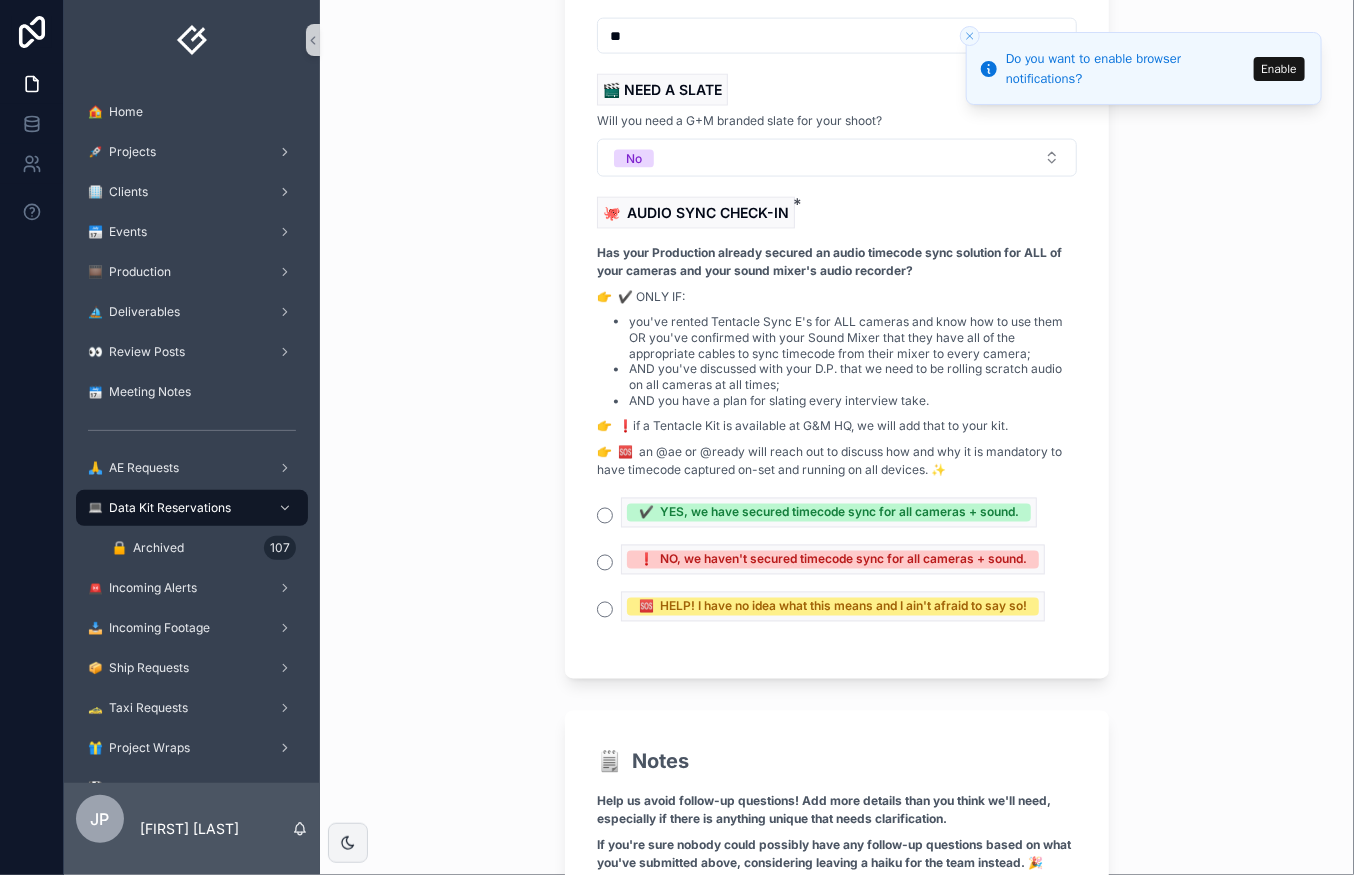 click on "✔️ YES, we have secured timecode sync for all cameras + sound." at bounding box center (837, 515) 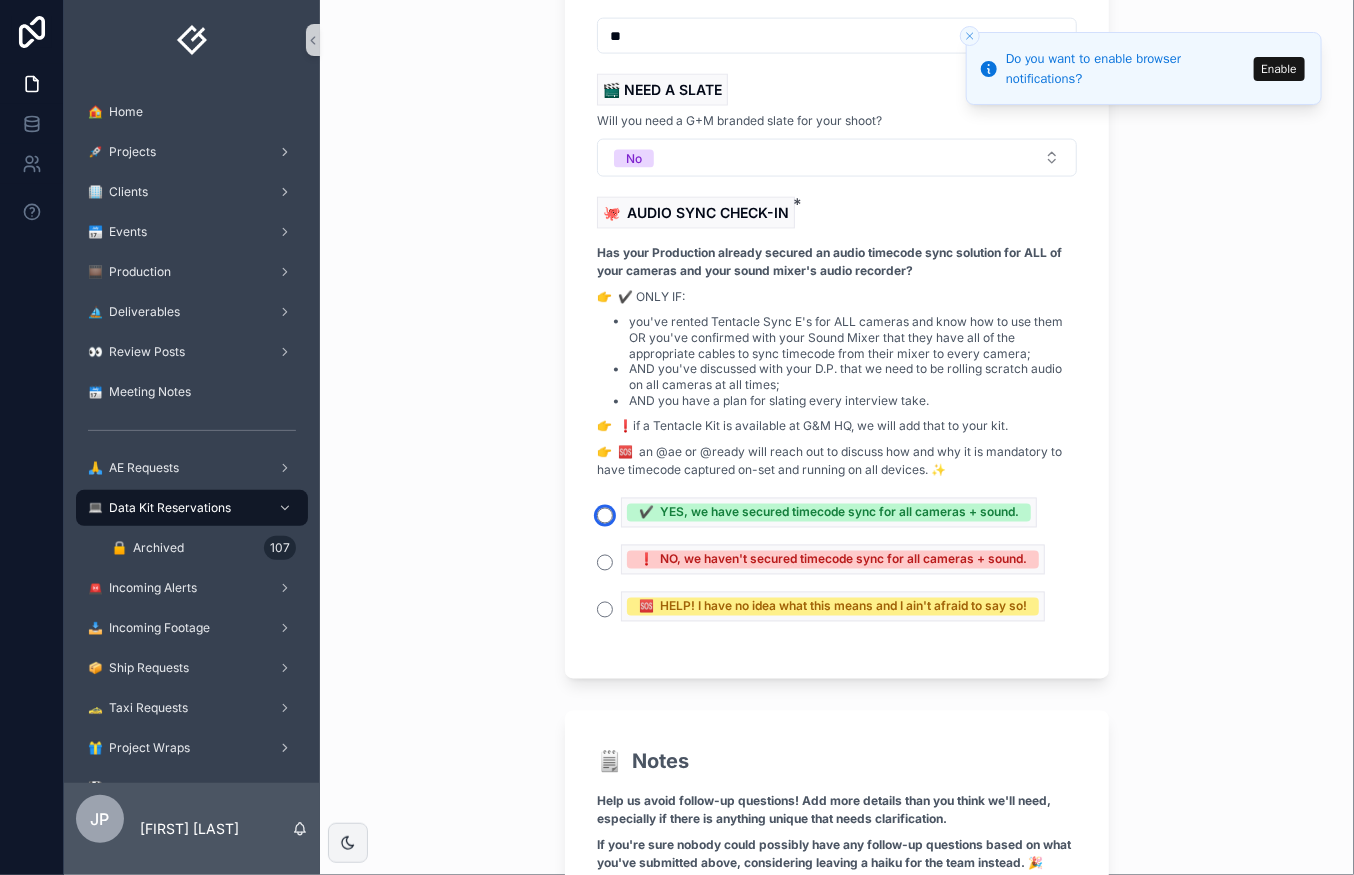 click on "✔️ YES, we have secured timecode sync for all cameras + sound." at bounding box center (605, 516) 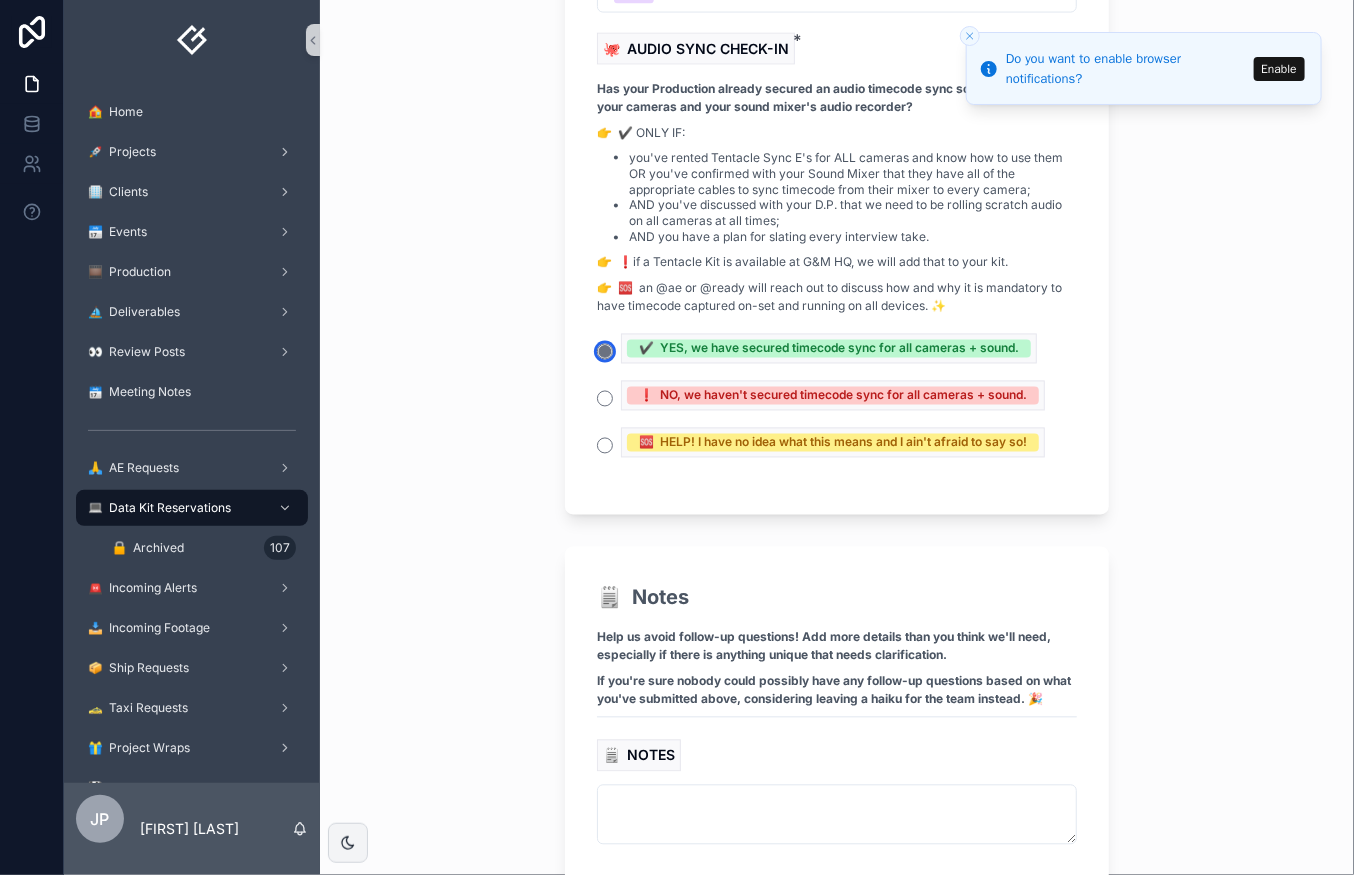 scroll, scrollTop: 7432, scrollLeft: 0, axis: vertical 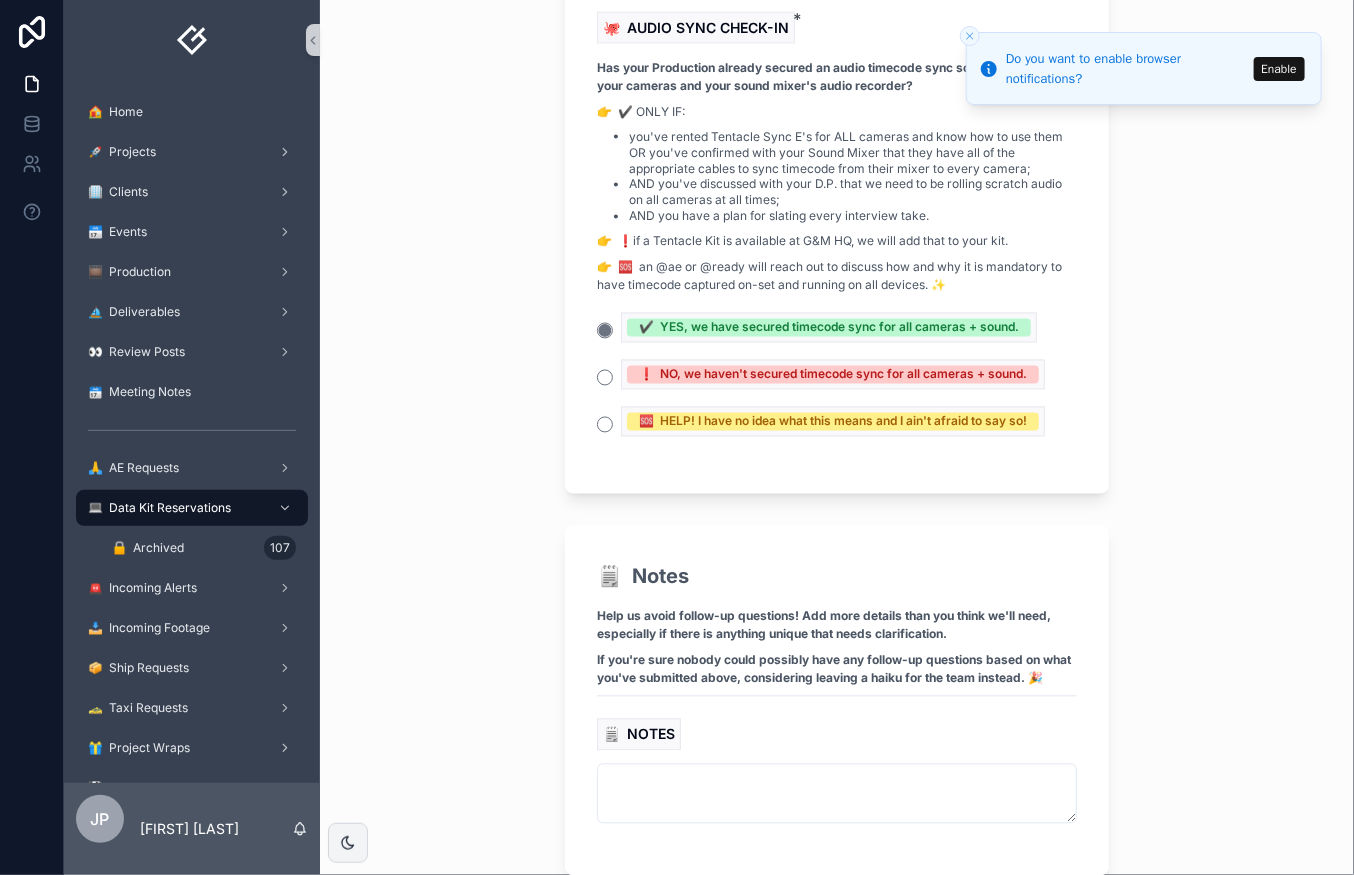 click on "Reserve Data Kit" at bounding box center [653, 926] 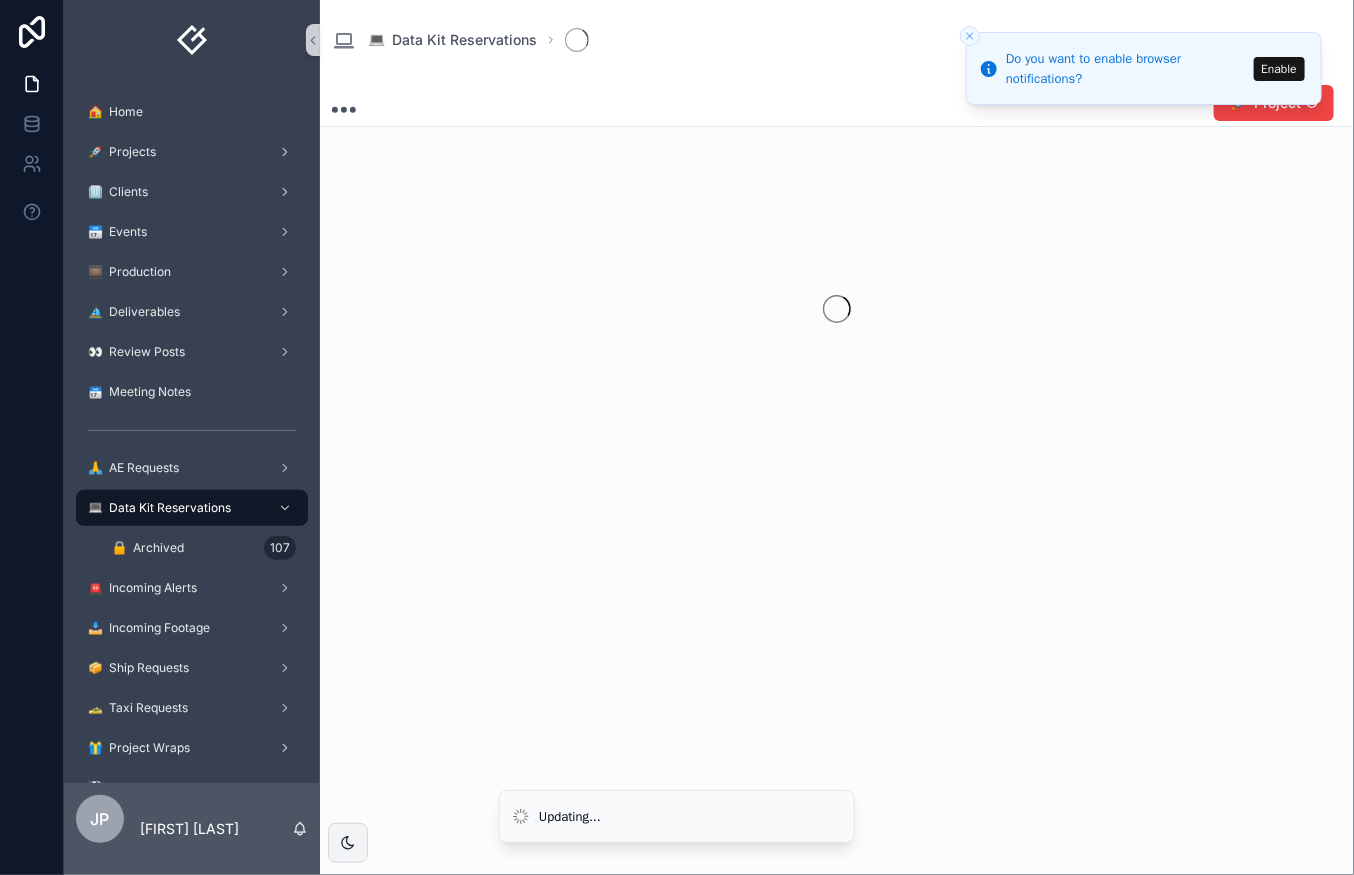 scroll, scrollTop: 0, scrollLeft: 0, axis: both 